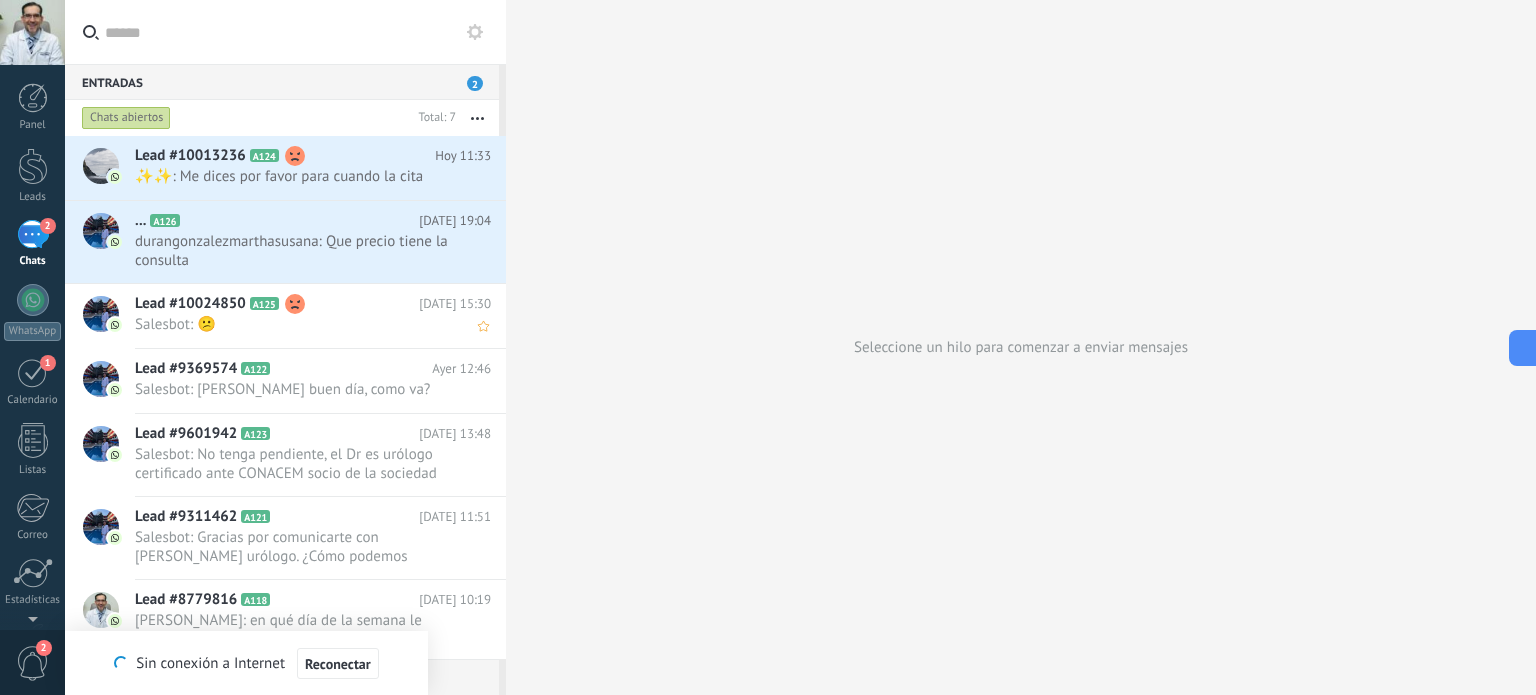 scroll, scrollTop: 0, scrollLeft: 0, axis: both 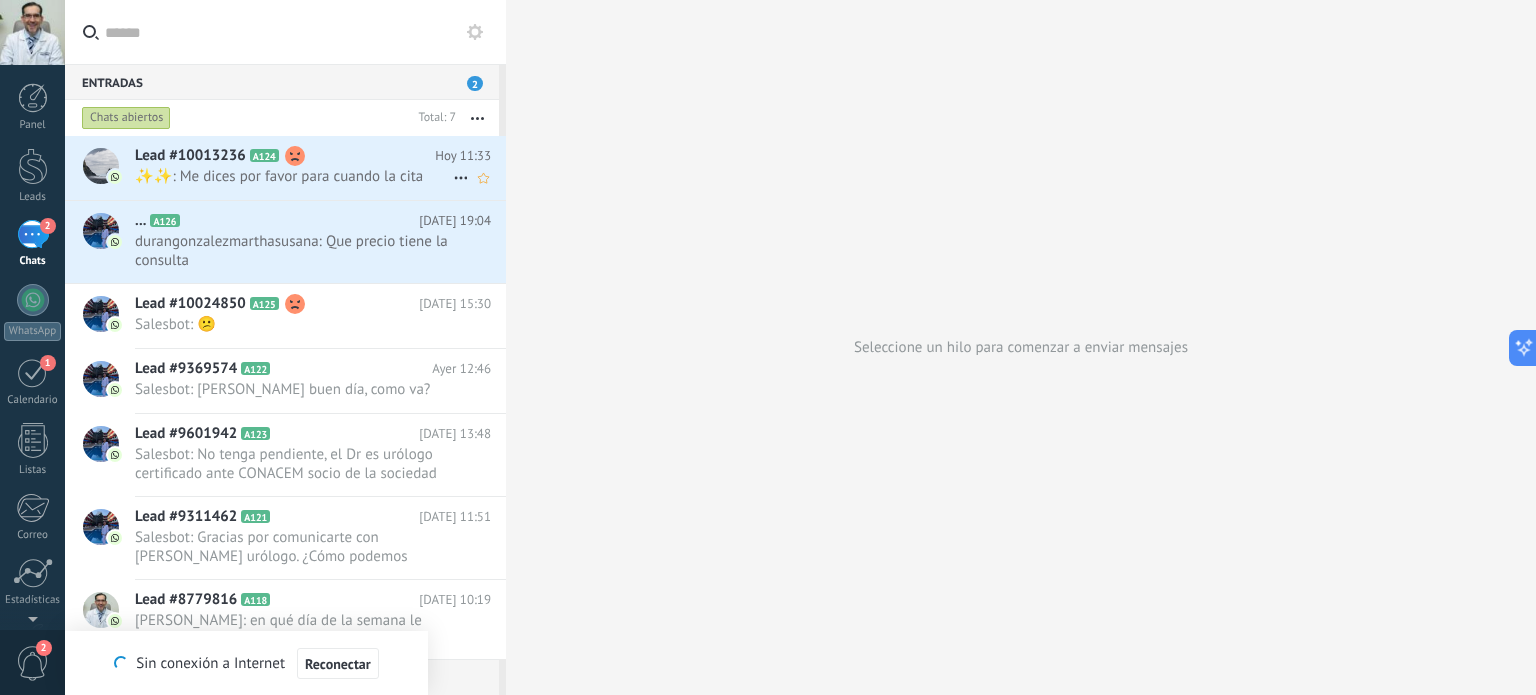 click on "Lead #10013236" at bounding box center (190, 156) 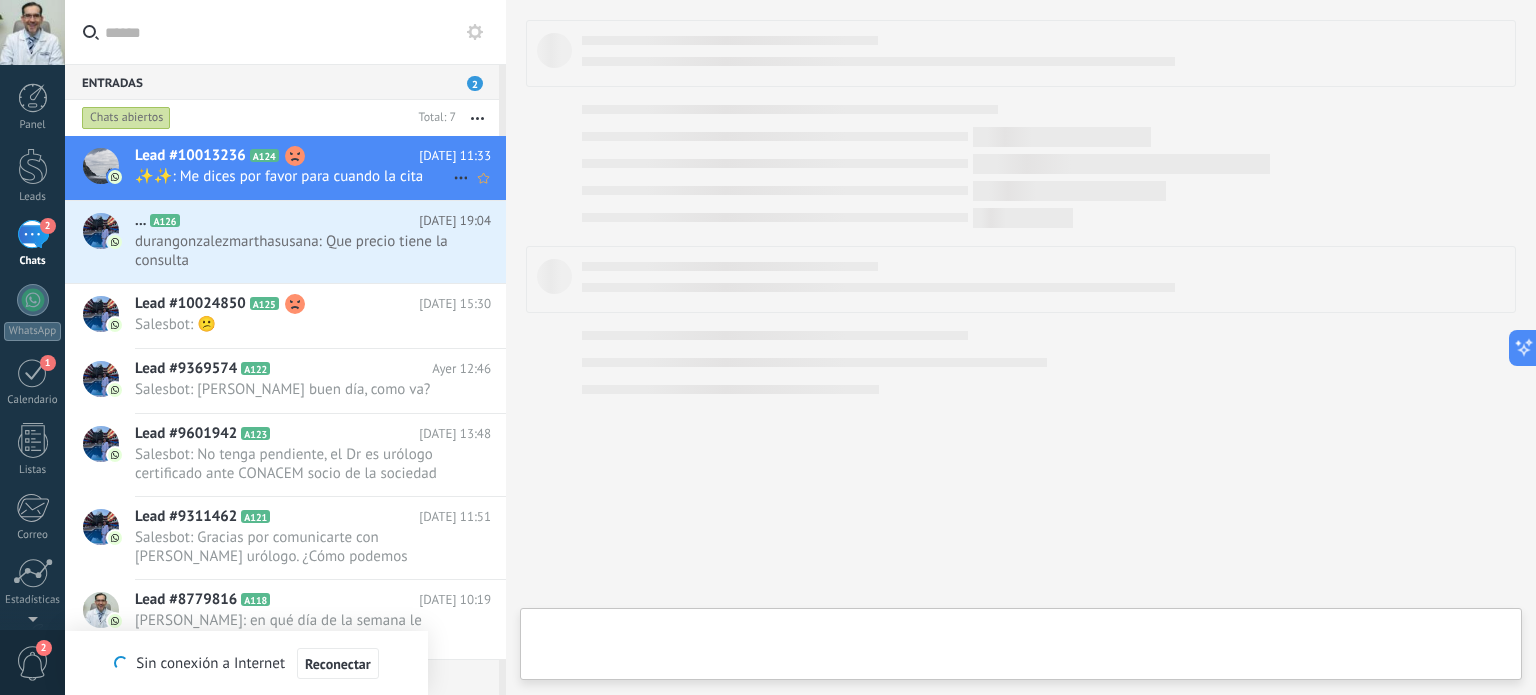 click 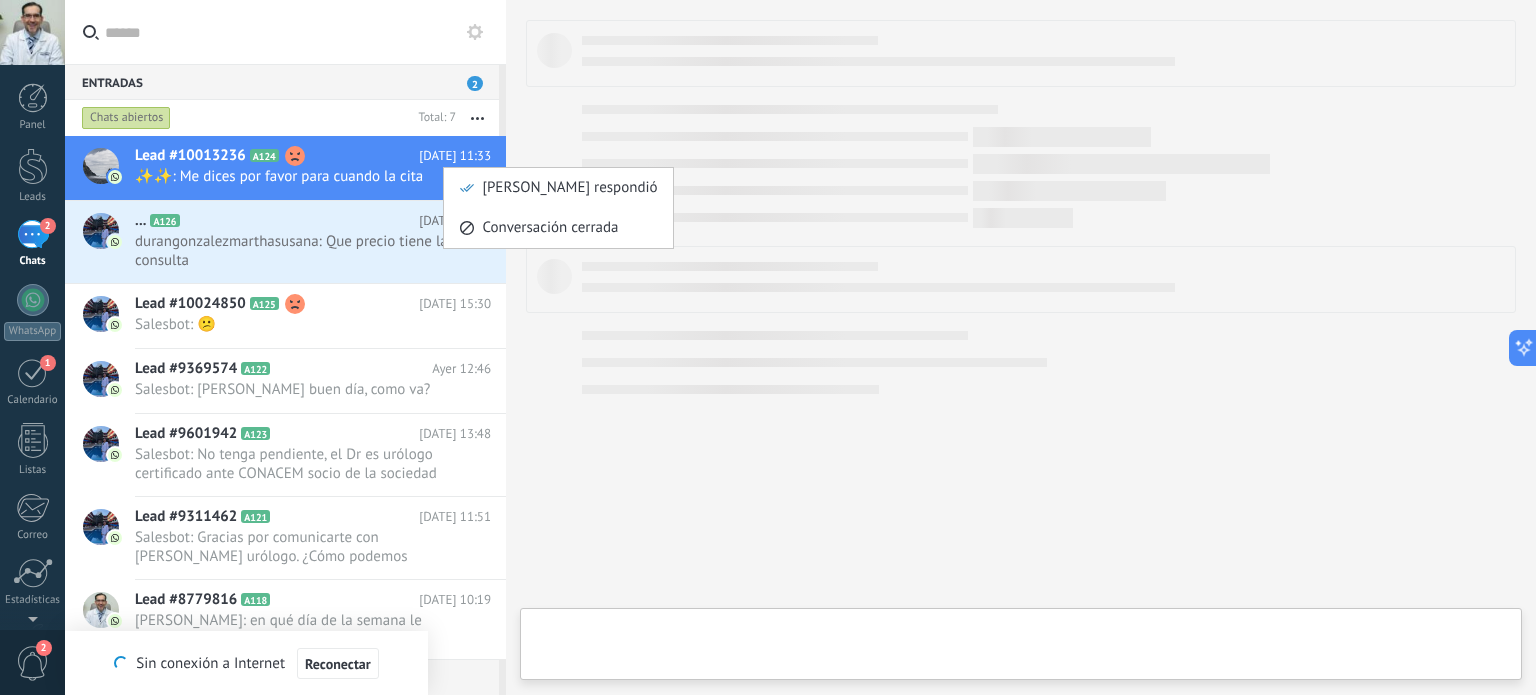 click at bounding box center (768, 347) 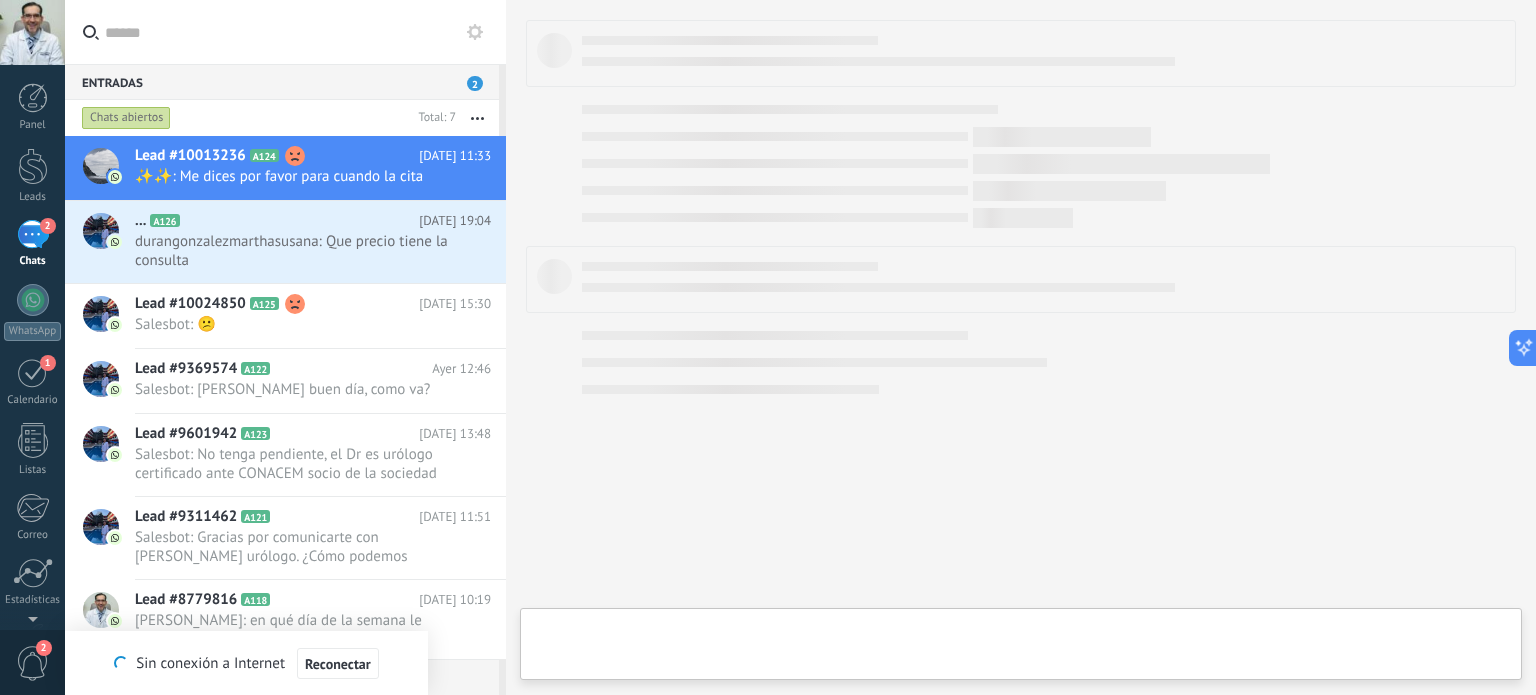 click on "✨✨: Me dices por favor para cuando la cita" at bounding box center [294, 176] 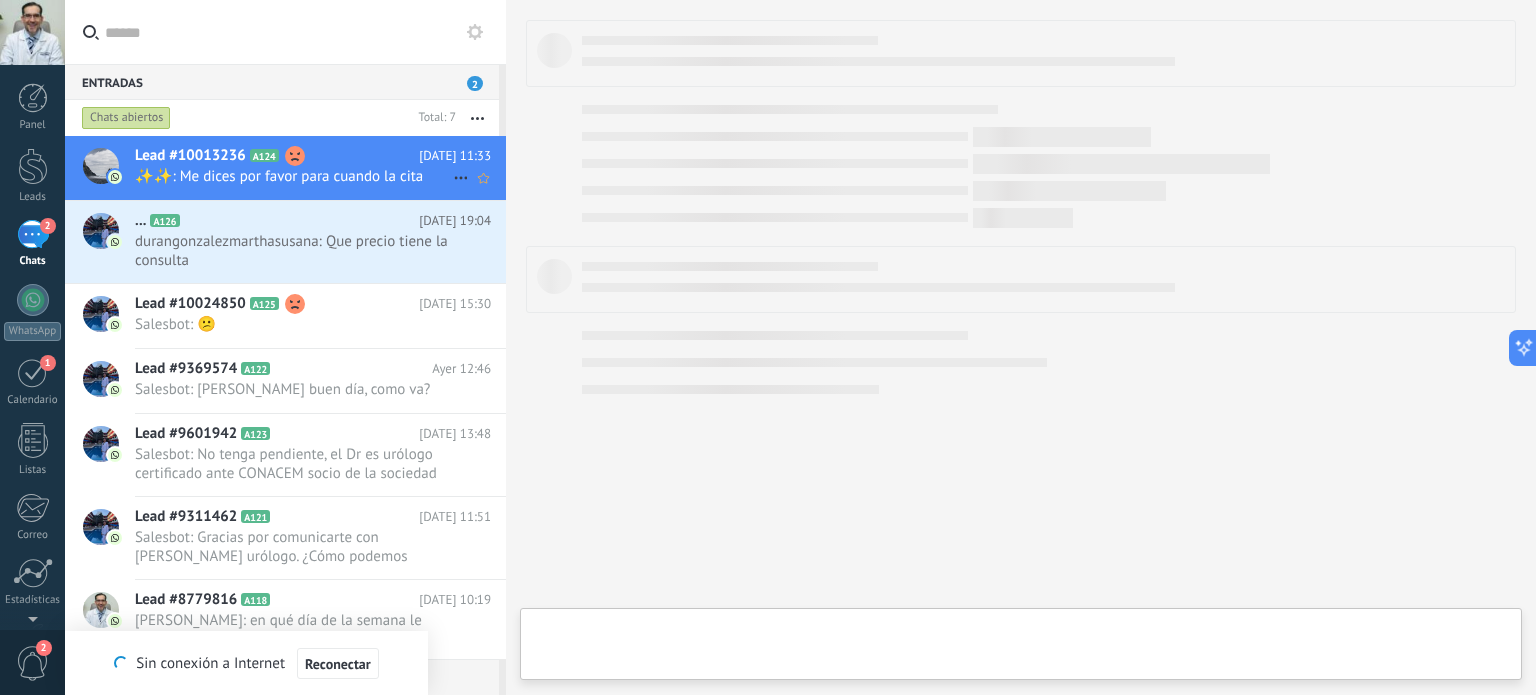 click 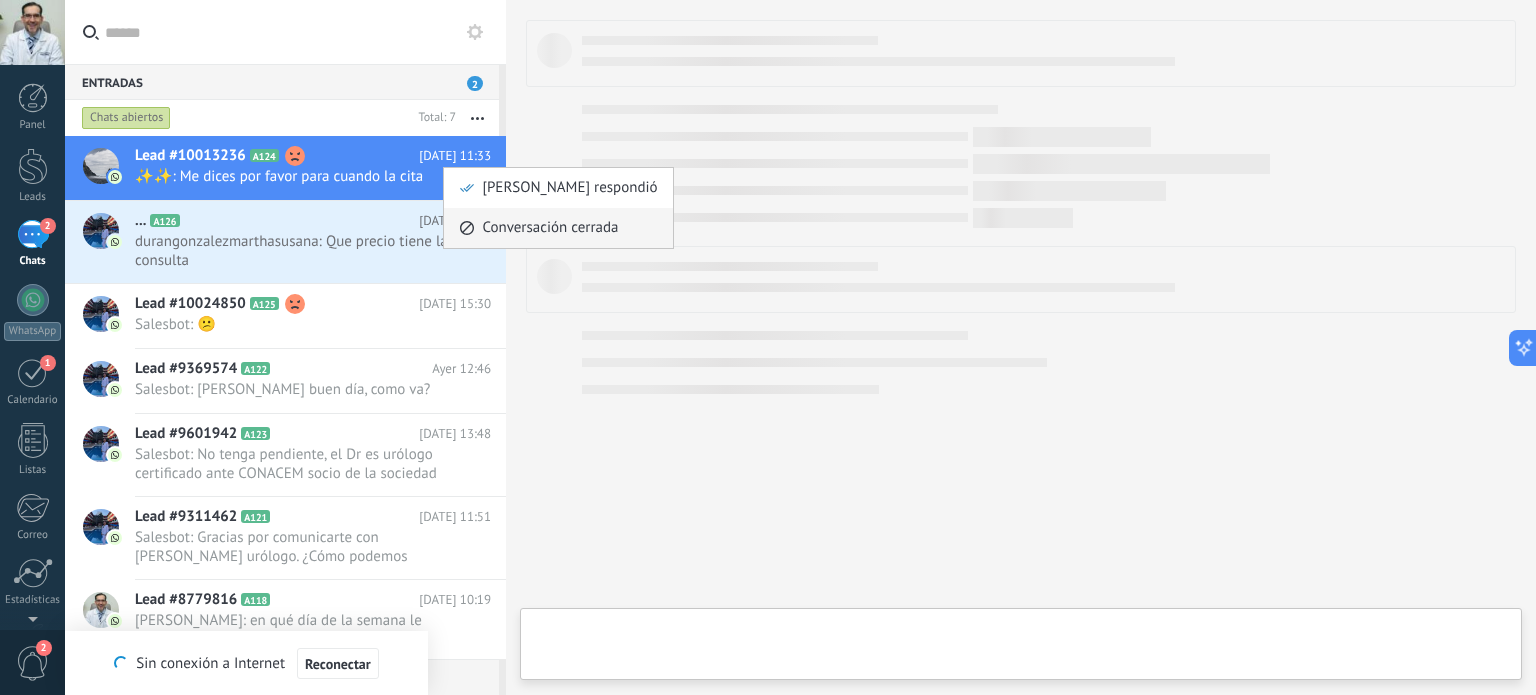 click on "Conversación cerrada" at bounding box center (0, 0) 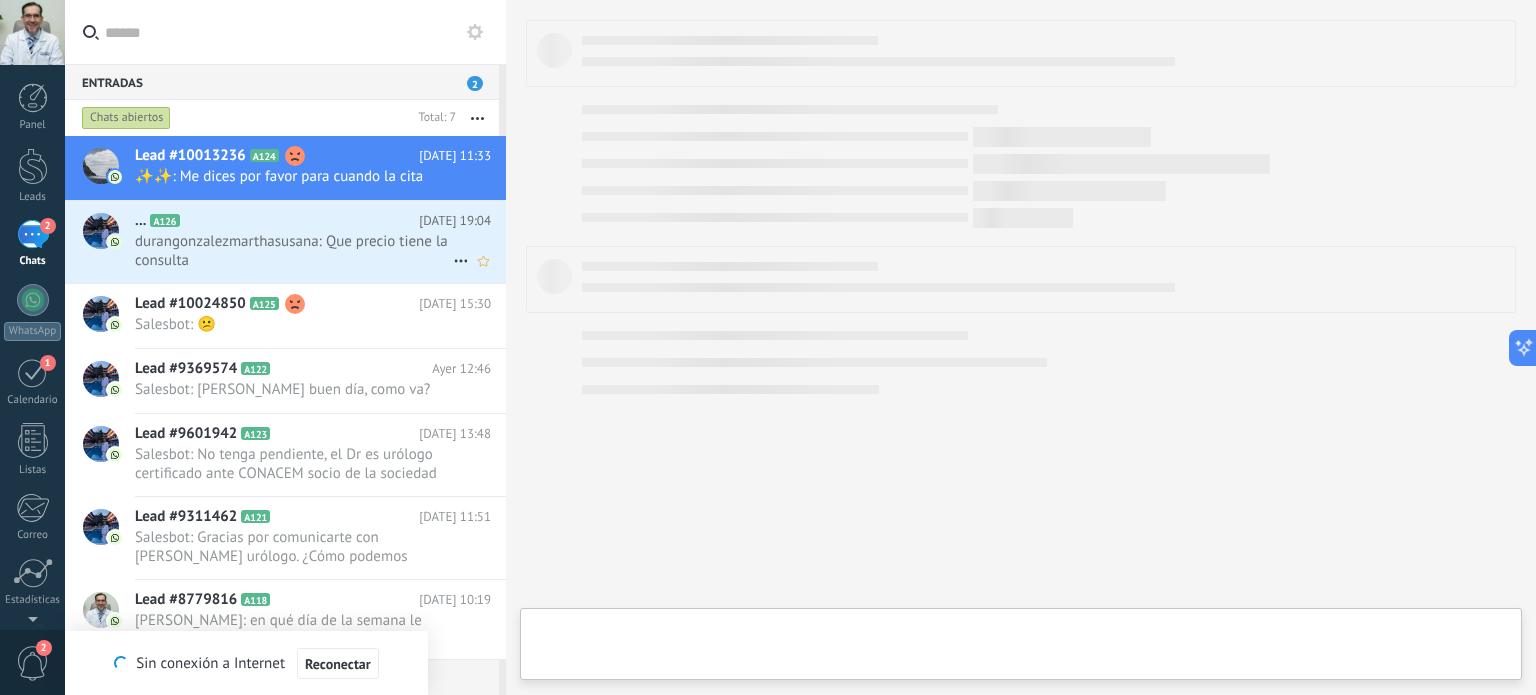 click on "...
A126" at bounding box center (277, 221) 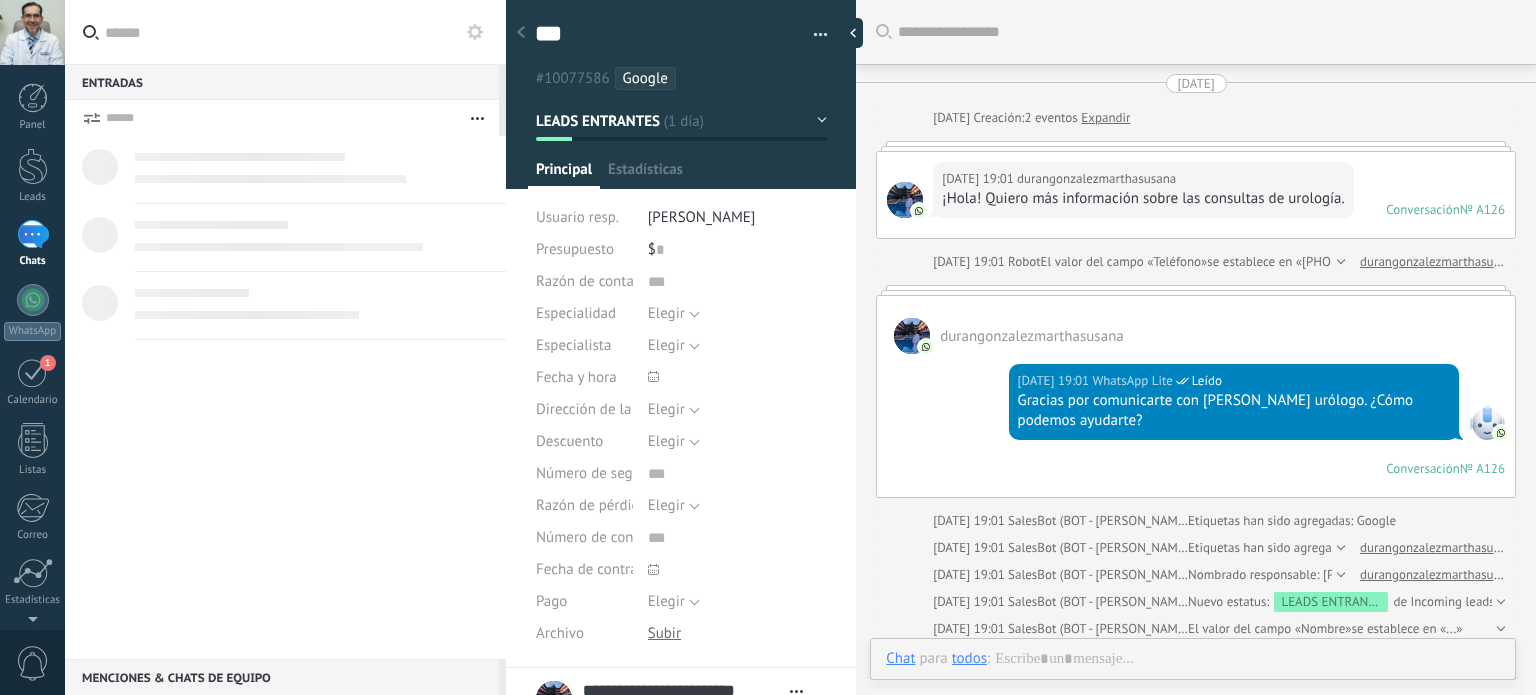 scroll, scrollTop: 0, scrollLeft: 0, axis: both 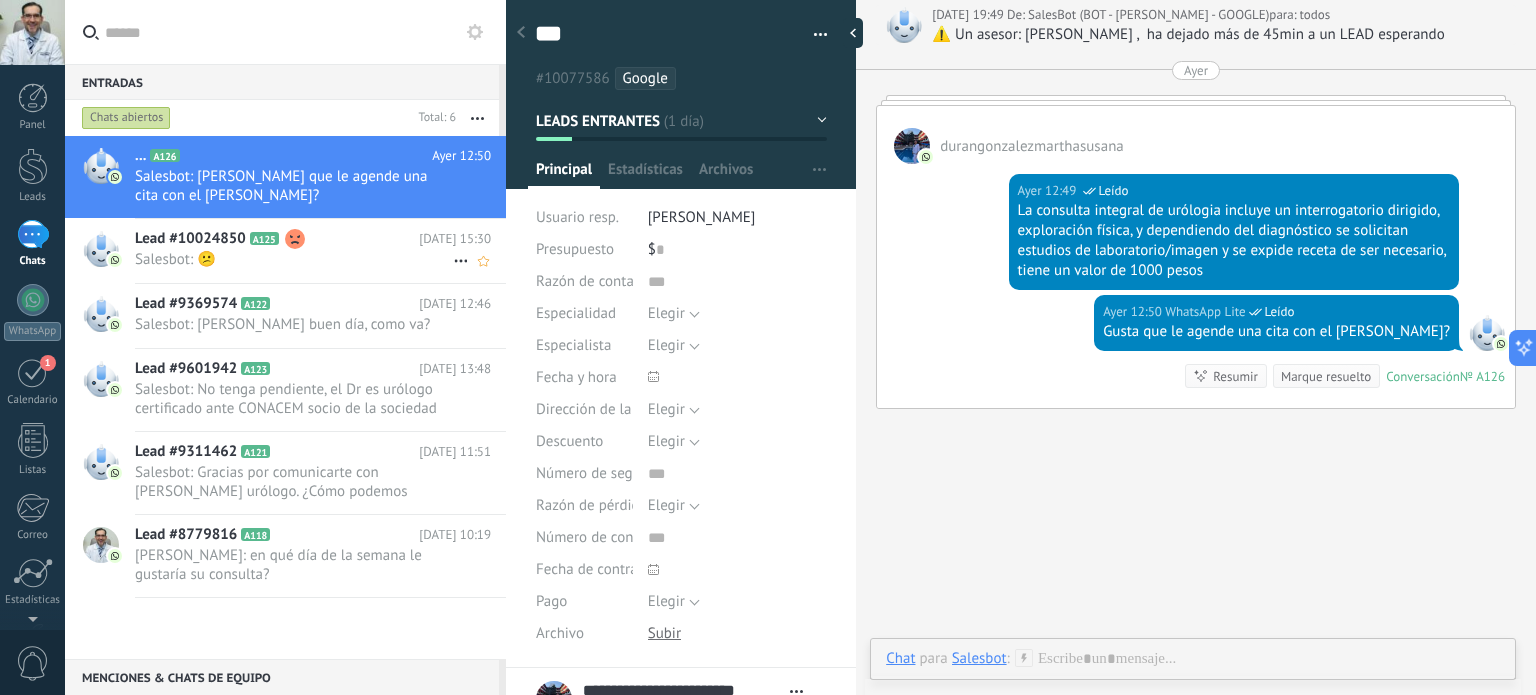 click on "Salesbot: 😕" at bounding box center [294, 259] 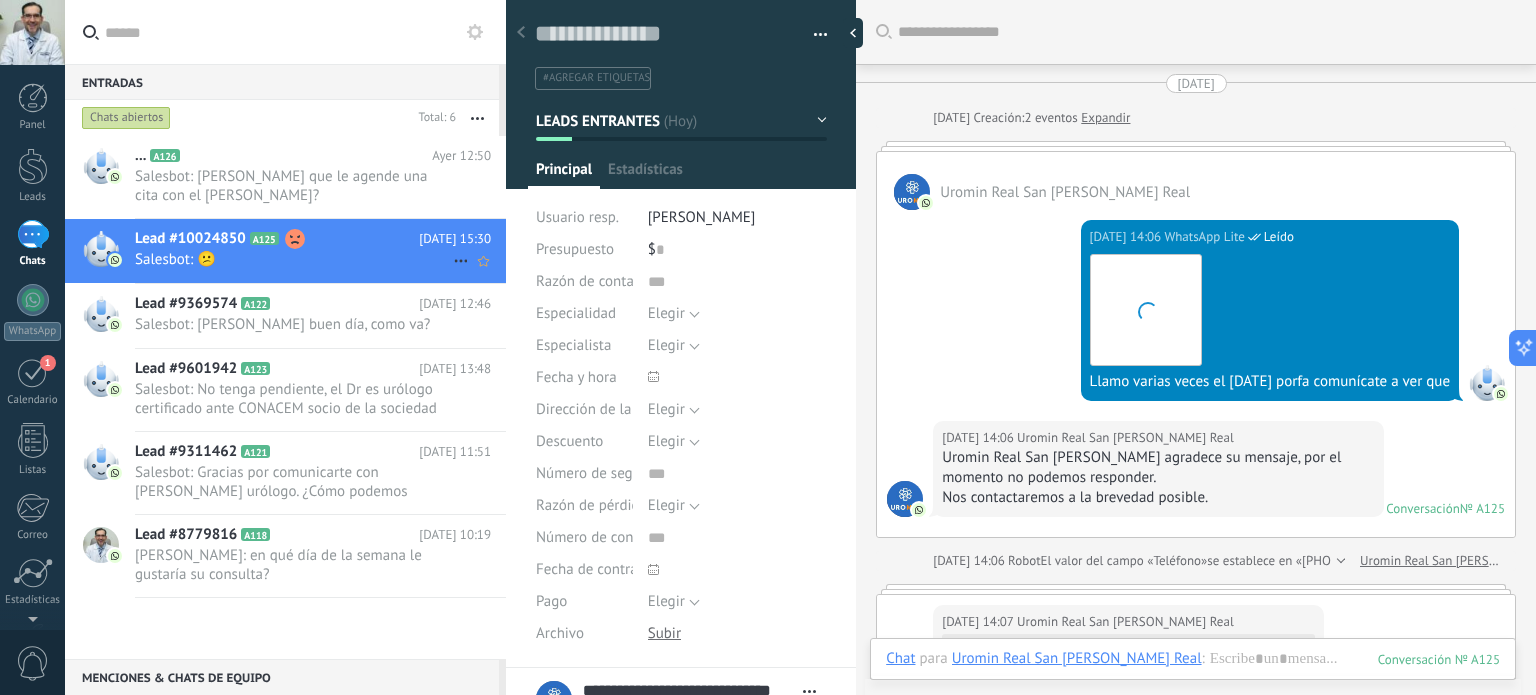 scroll, scrollTop: 29, scrollLeft: 0, axis: vertical 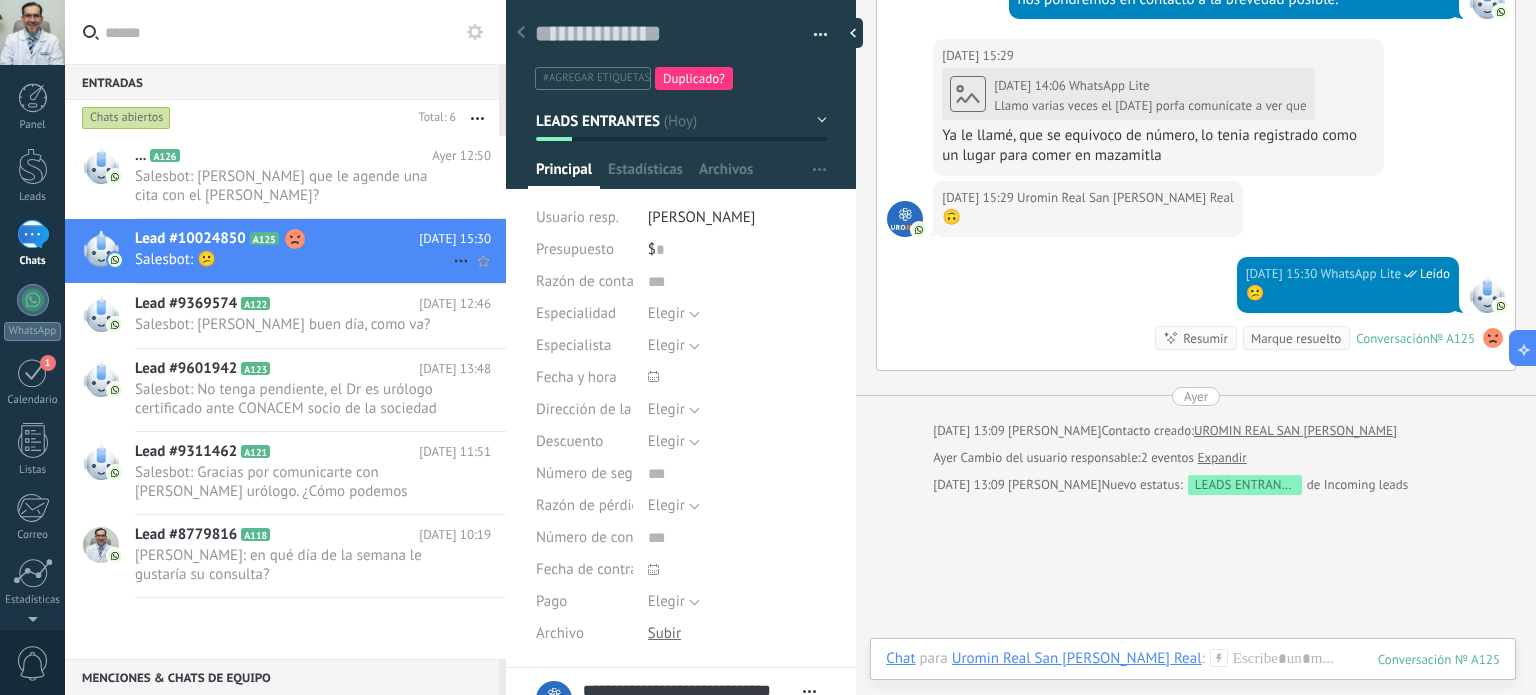 click 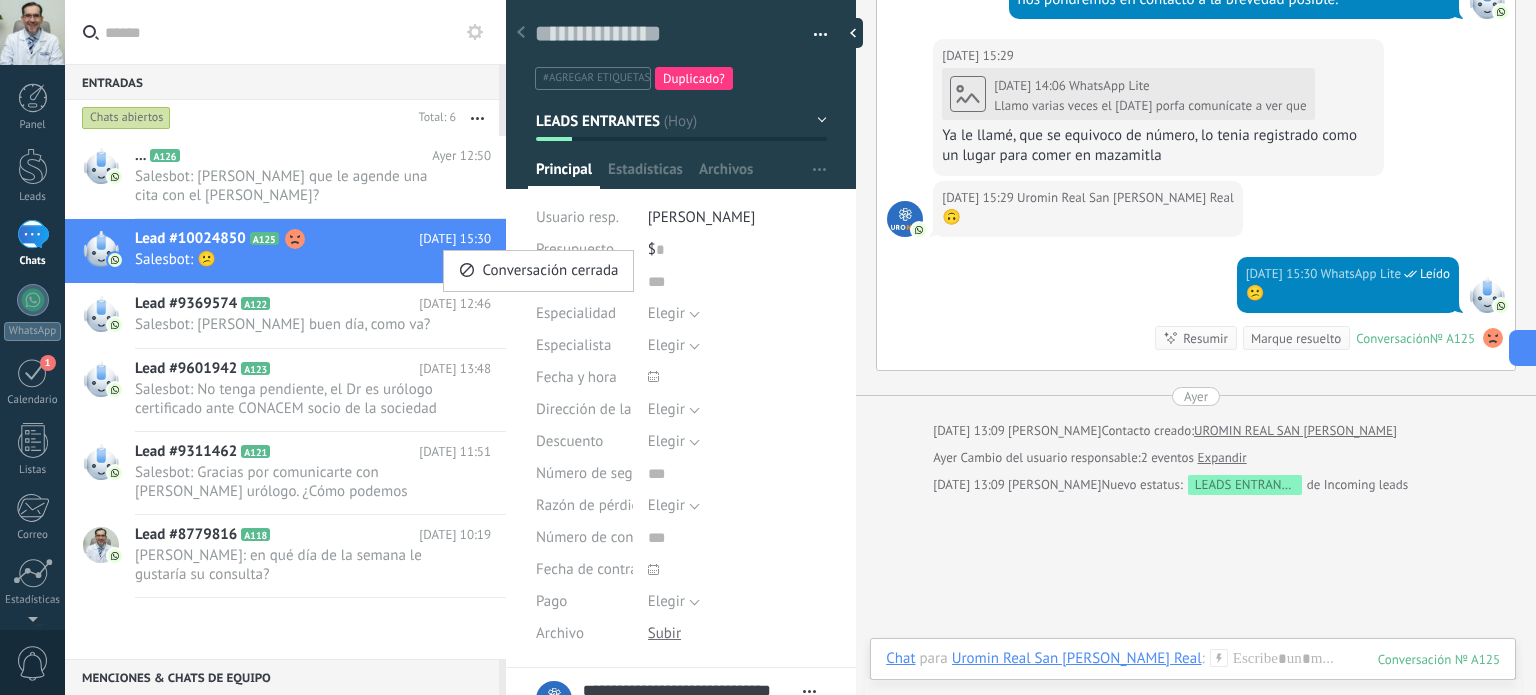 click on "Conversación cerrada" at bounding box center (538, 271) 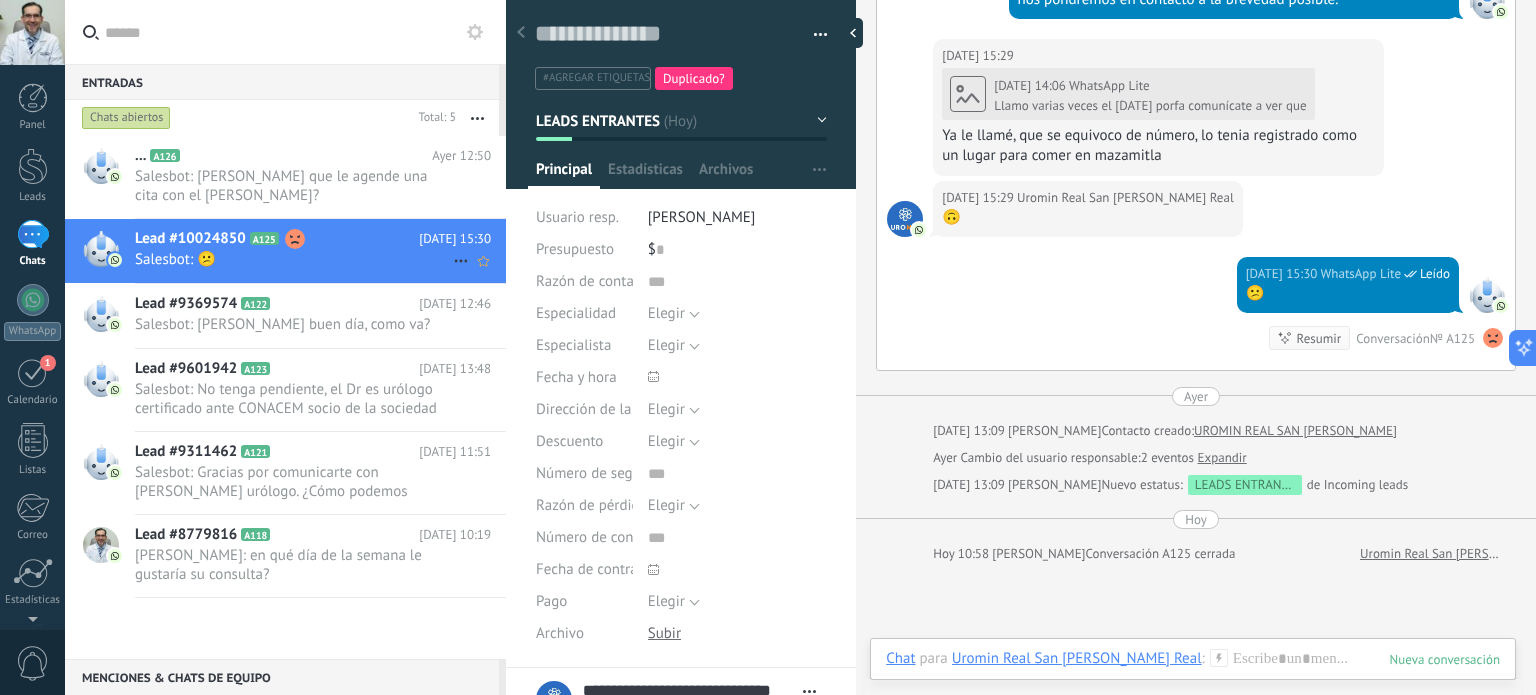 scroll, scrollTop: 1268, scrollLeft: 0, axis: vertical 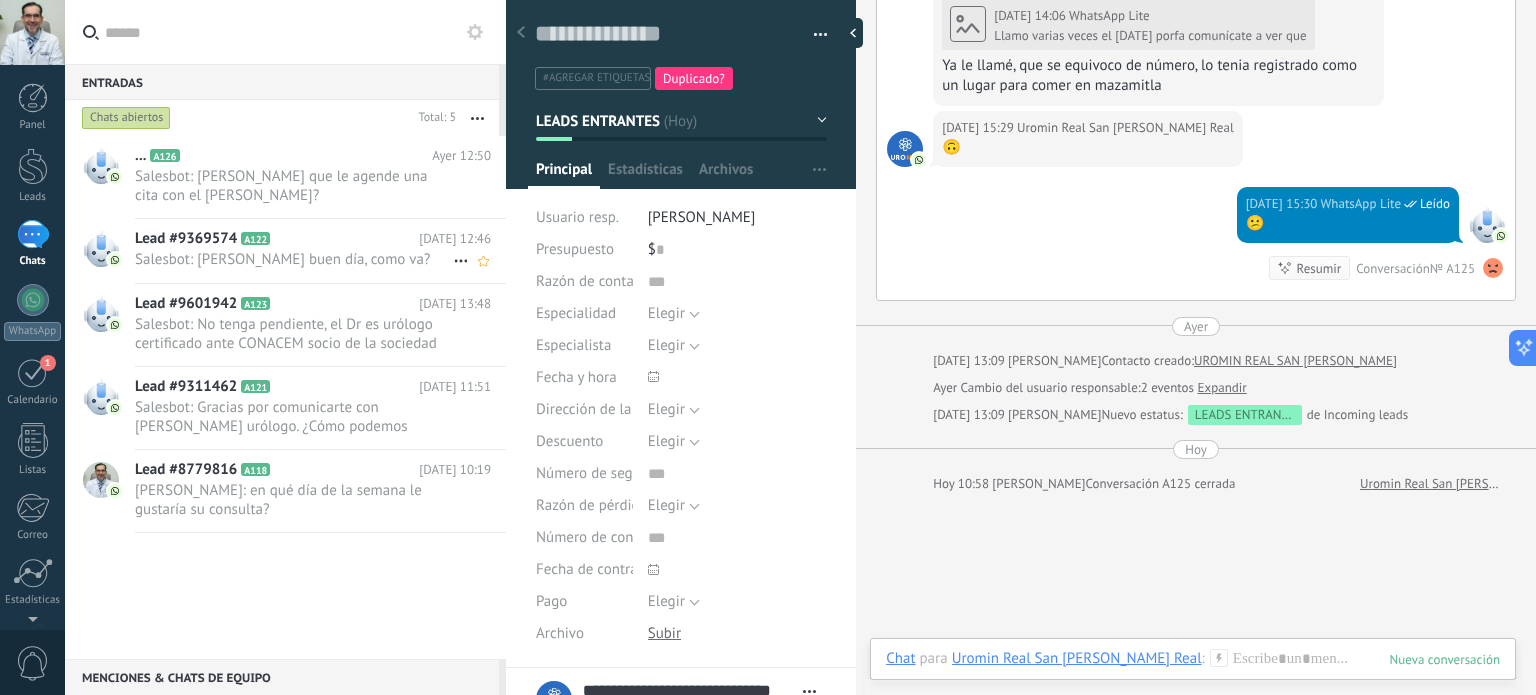 click on "Lead #9369574" at bounding box center (186, 239) 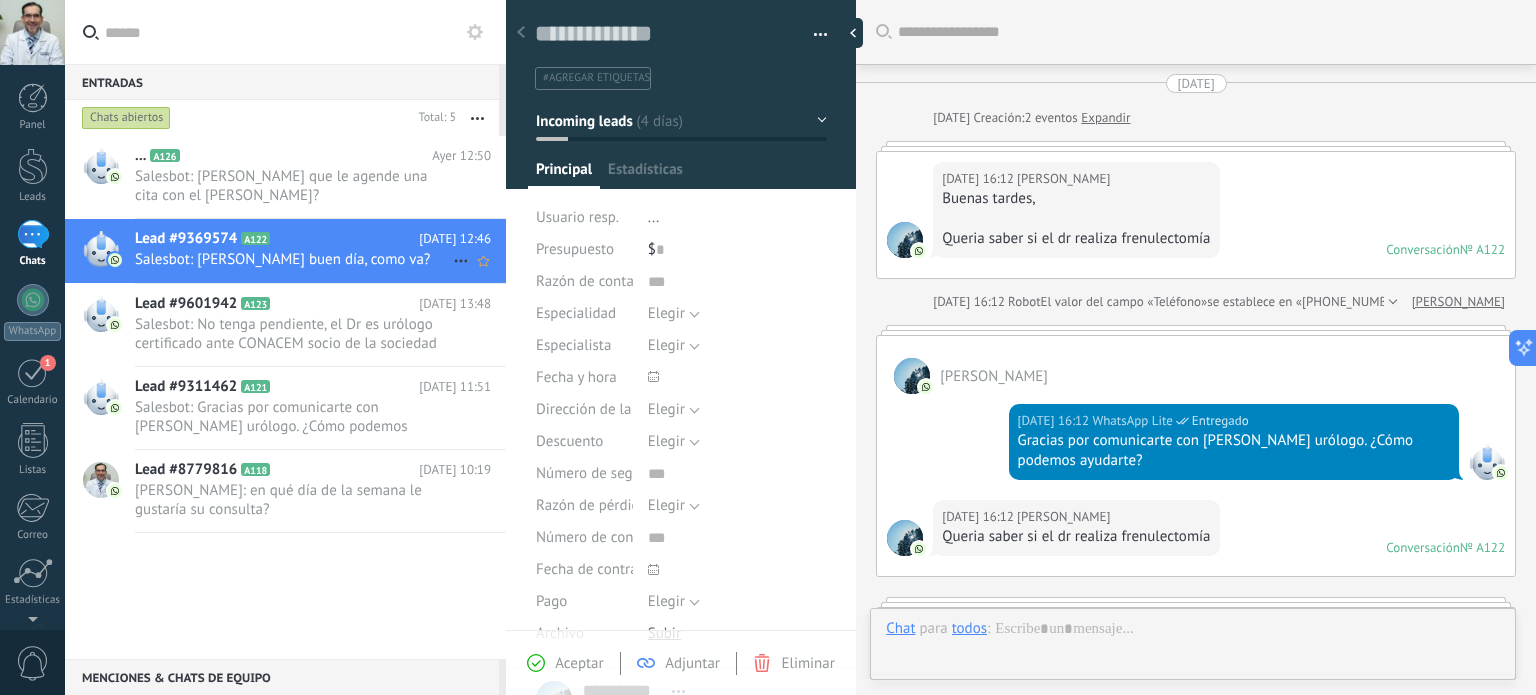 scroll, scrollTop: 29, scrollLeft: 0, axis: vertical 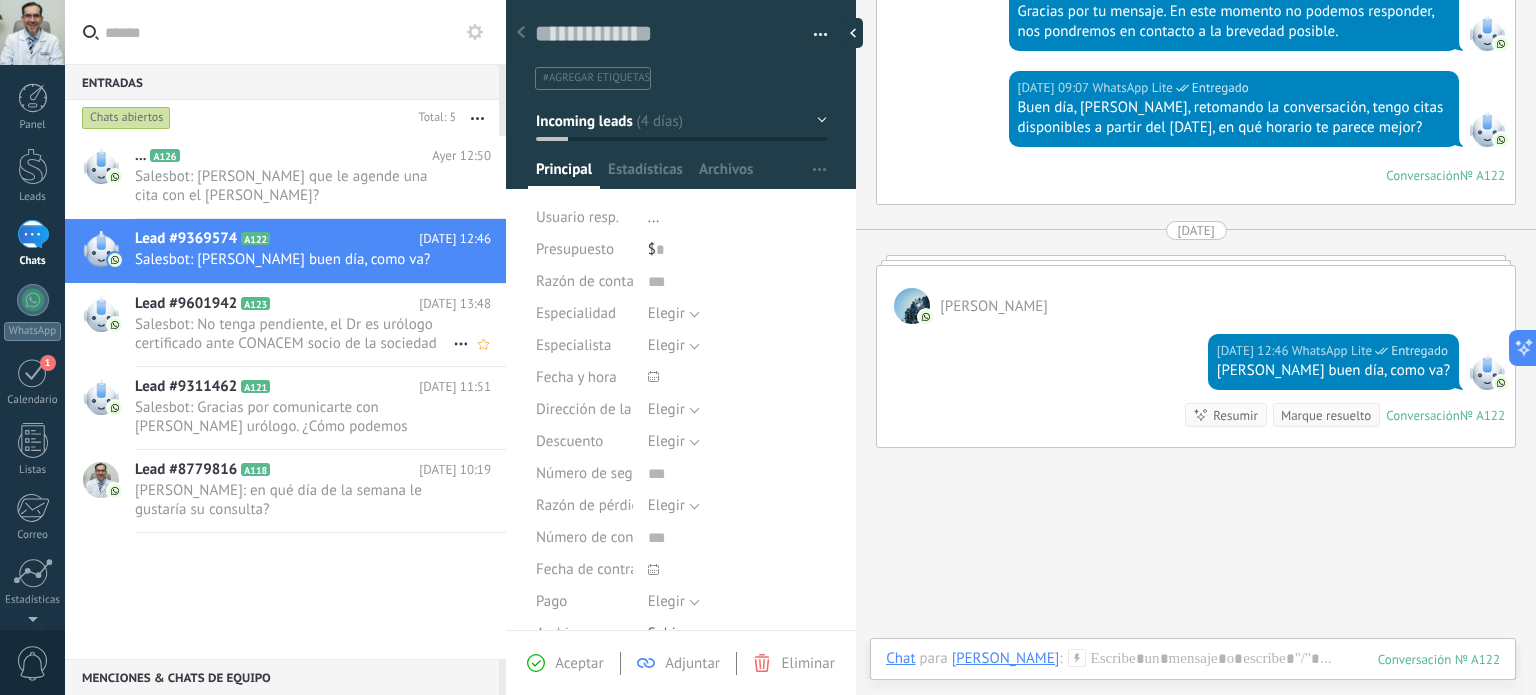 click on "Salesbot: No tenga pendiente, el Dr es urólogo certificado ante CONACEM socio de la sociedad europea de urólogia, socied..." at bounding box center (294, 334) 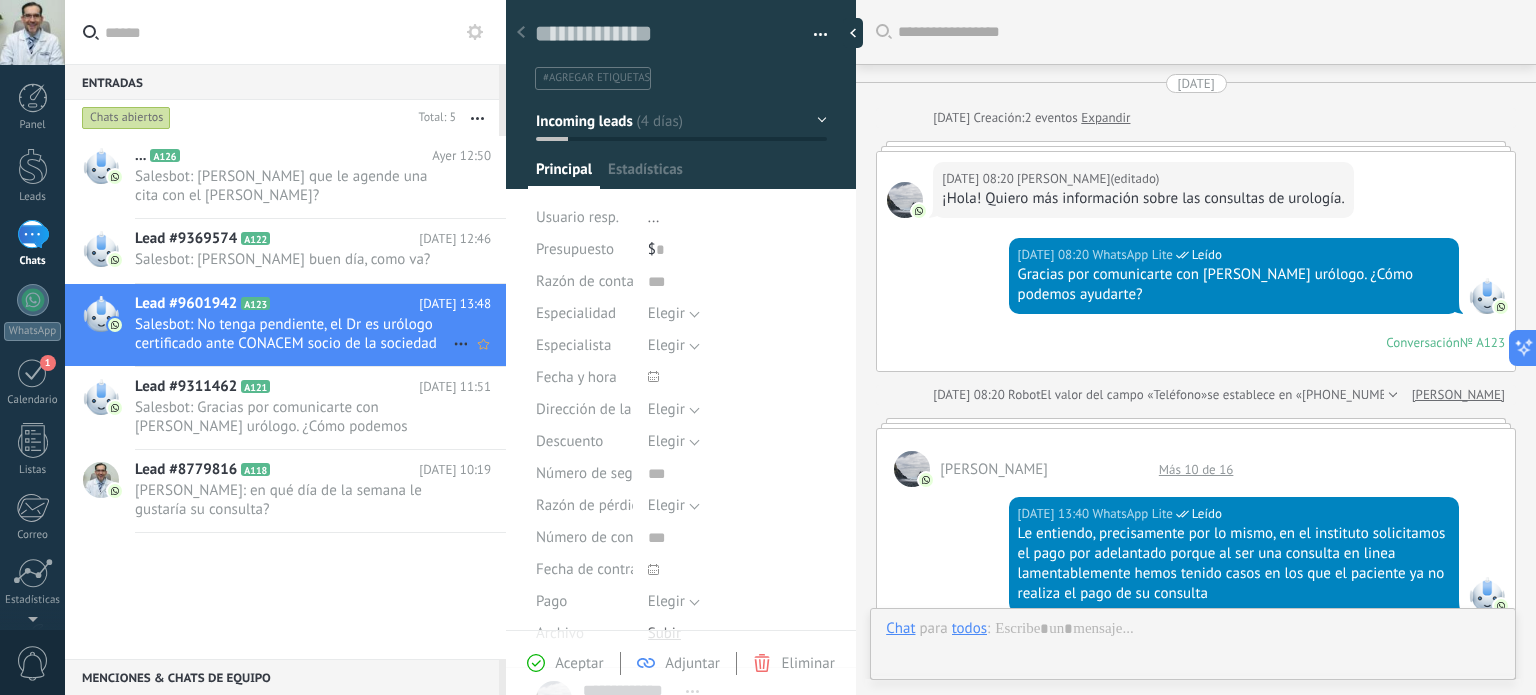 scroll, scrollTop: 29, scrollLeft: 0, axis: vertical 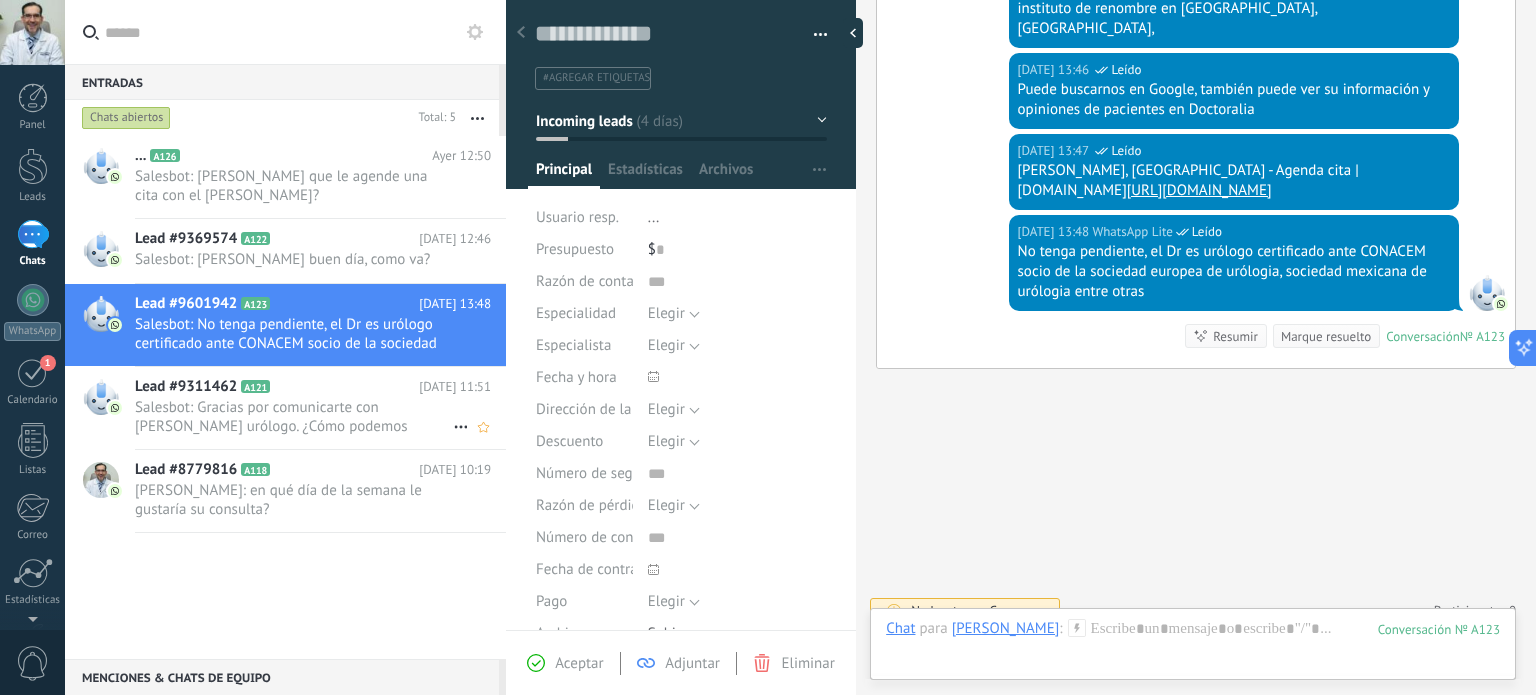 click on "Salesbot: Gracias por comunicarte con [PERSON_NAME] urólogo. ¿Cómo podemos ayudarte?" at bounding box center [294, 417] 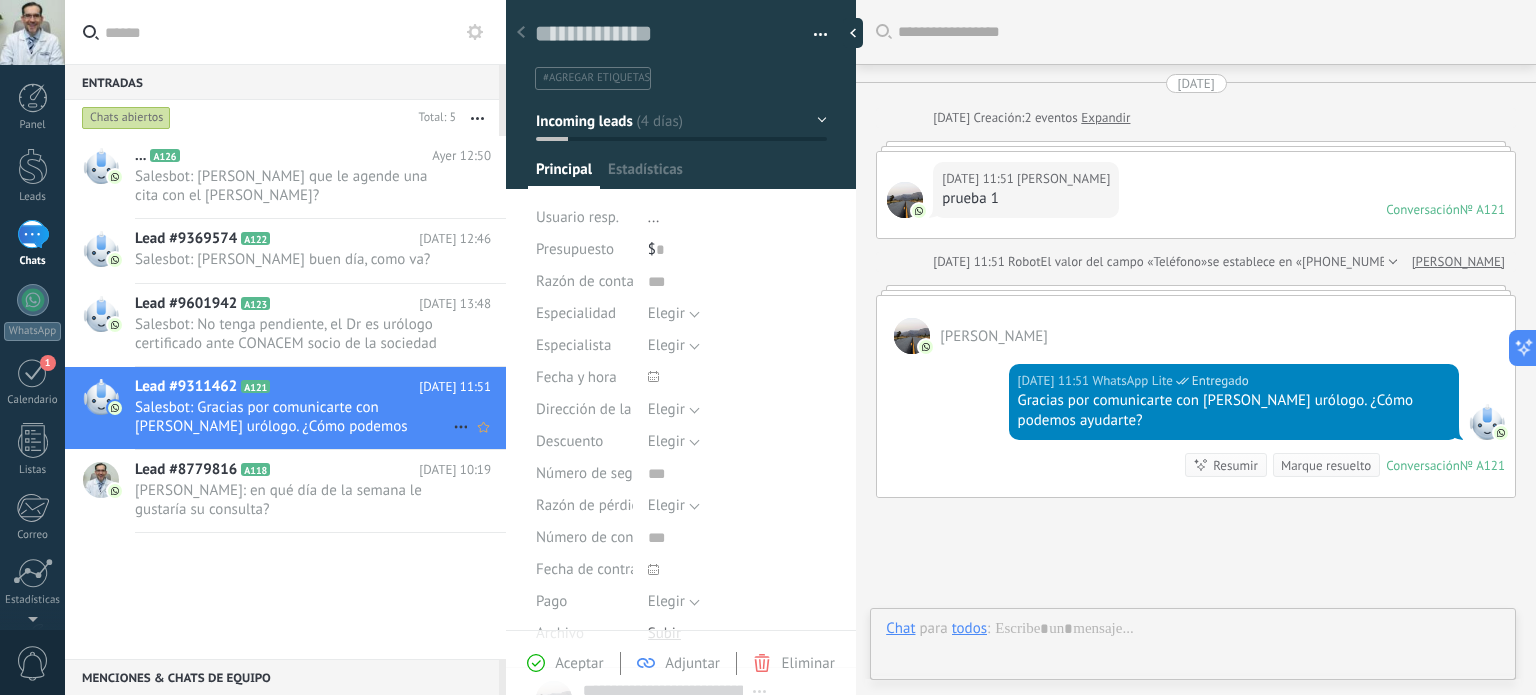 scroll, scrollTop: 29, scrollLeft: 0, axis: vertical 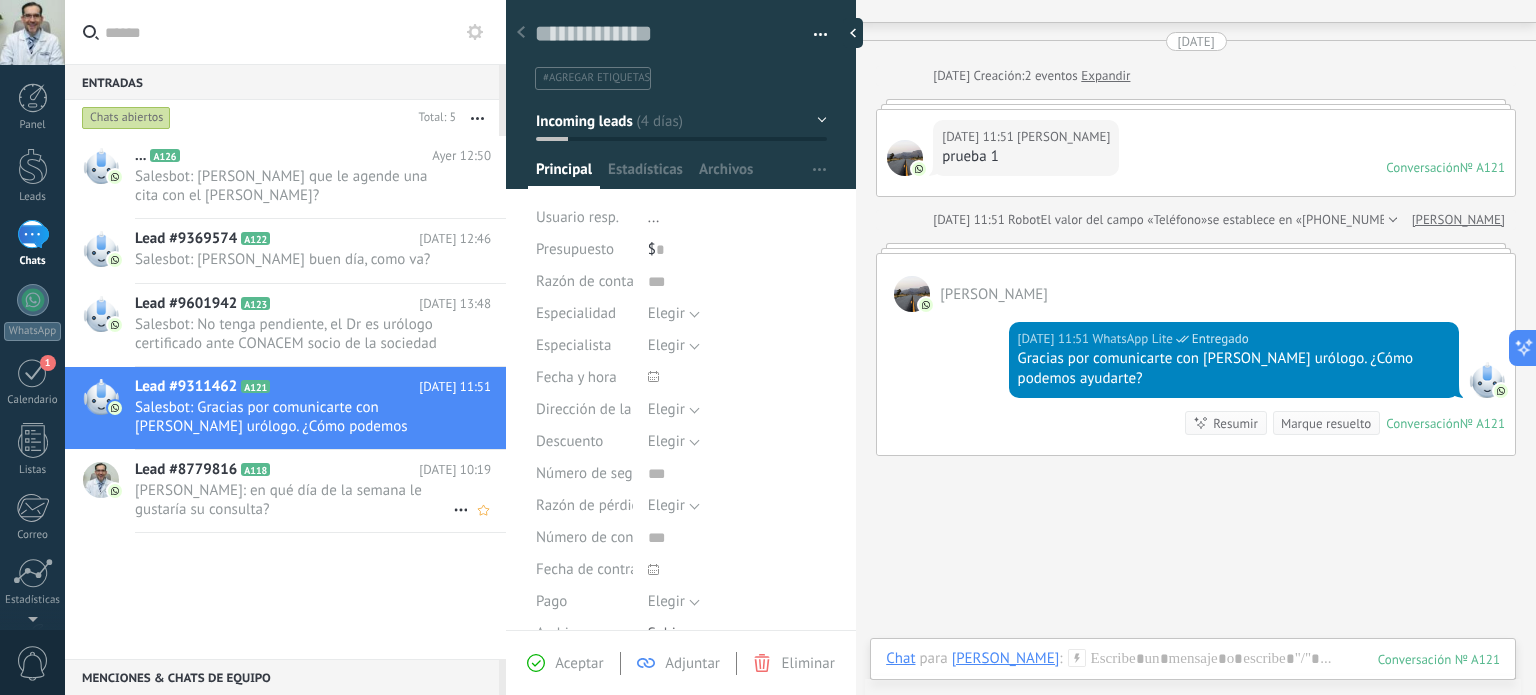 click on "[PERSON_NAME]: en qué día de la semana le gustaría su consulta?" at bounding box center (294, 500) 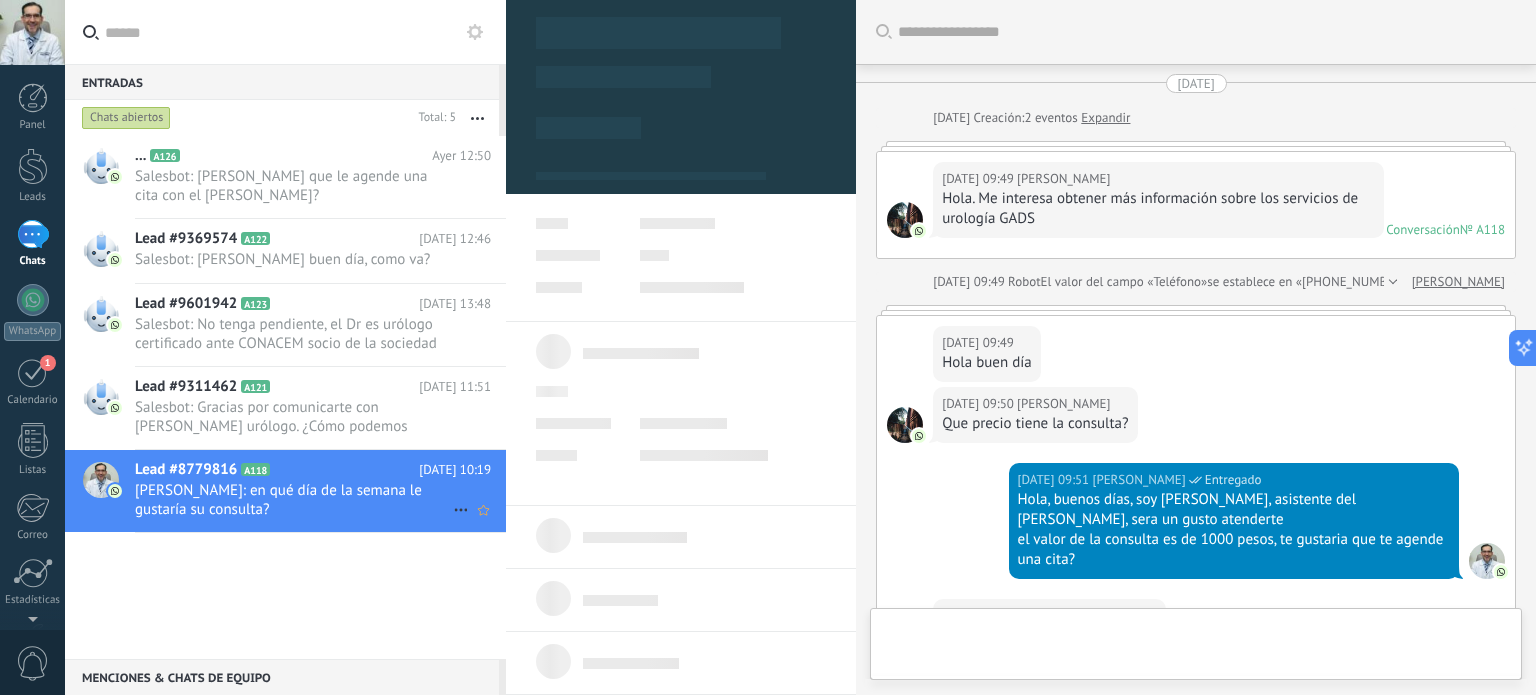 scroll, scrollTop: 856, scrollLeft: 0, axis: vertical 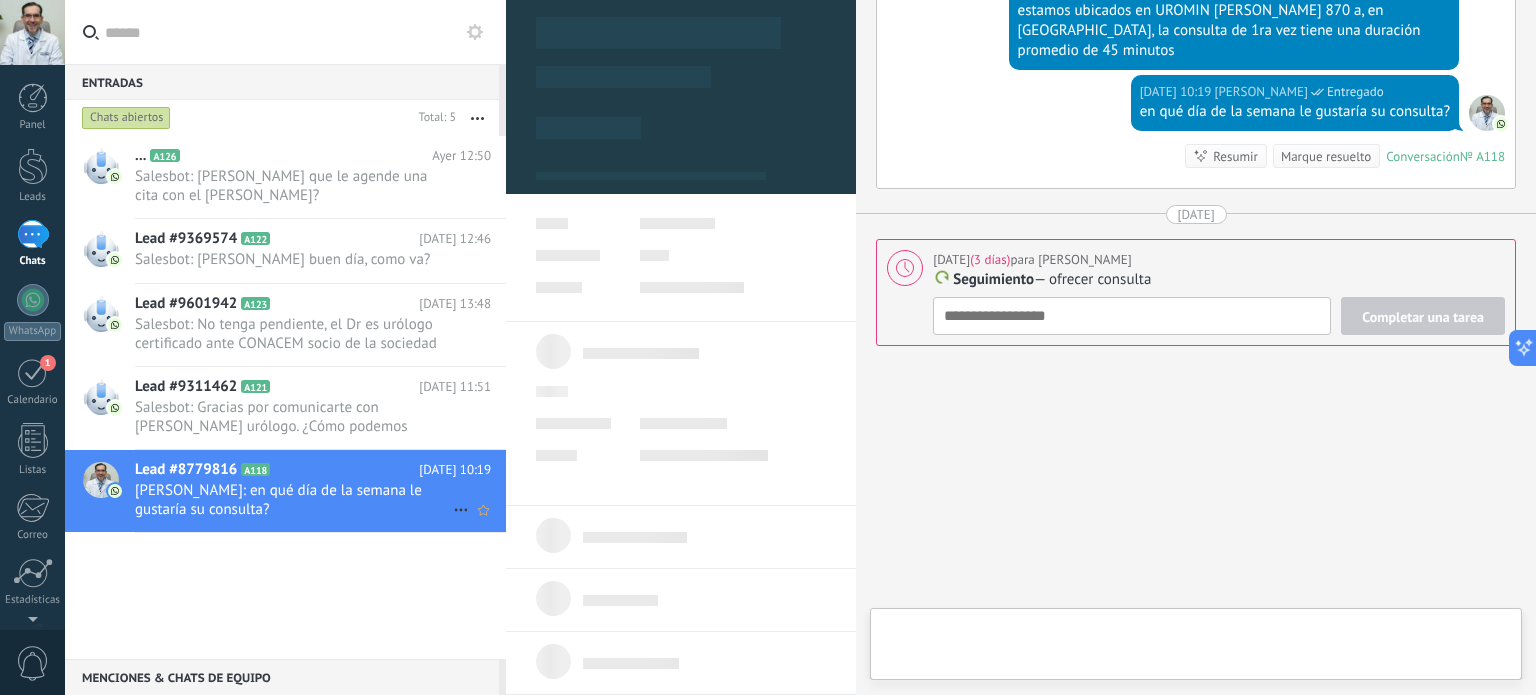 type on "**********" 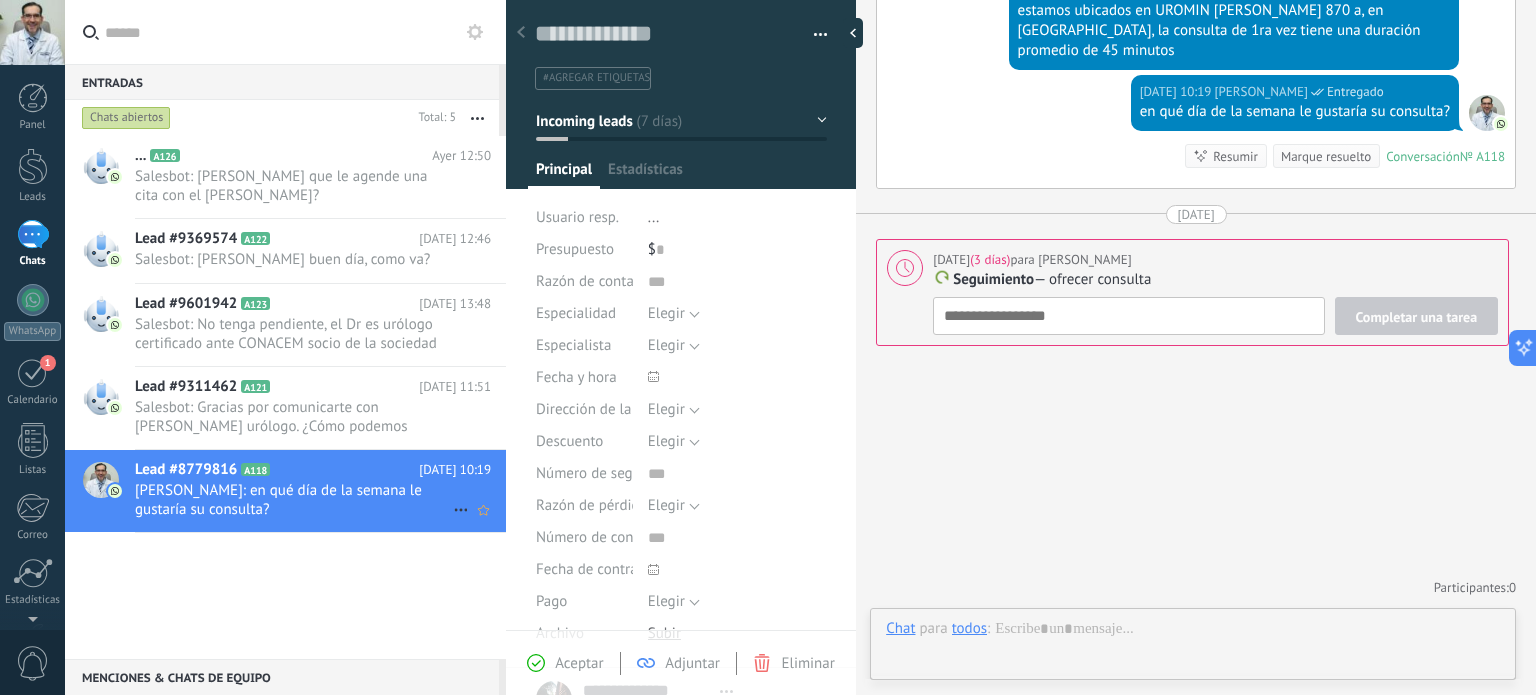 scroll, scrollTop: 29, scrollLeft: 0, axis: vertical 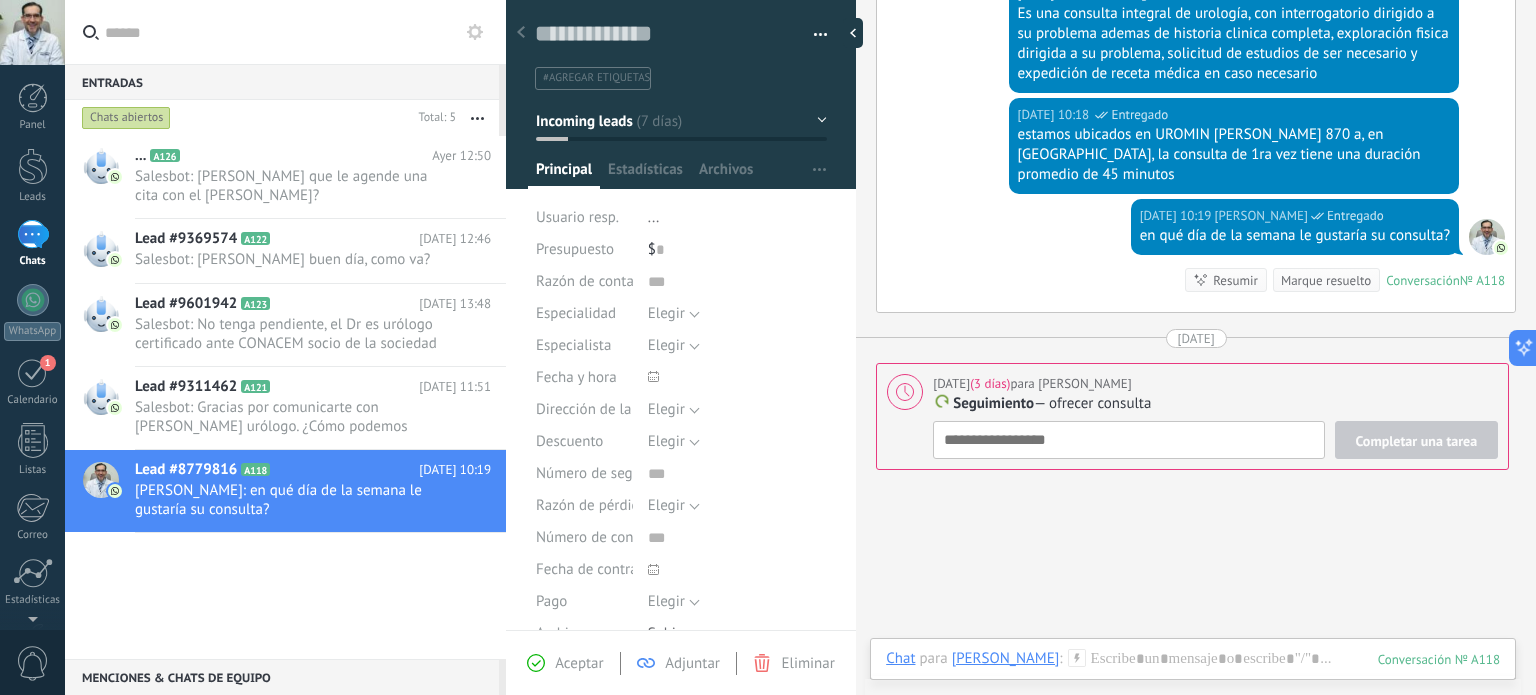click on "[DATE] 10:19 [PERSON_NAME]  Entregado en qué día de la semana le gustaría su consulta? Conversación  № A118 Conversación № A118 Resumir Resumir Marque resuelto" at bounding box center [1196, 255] 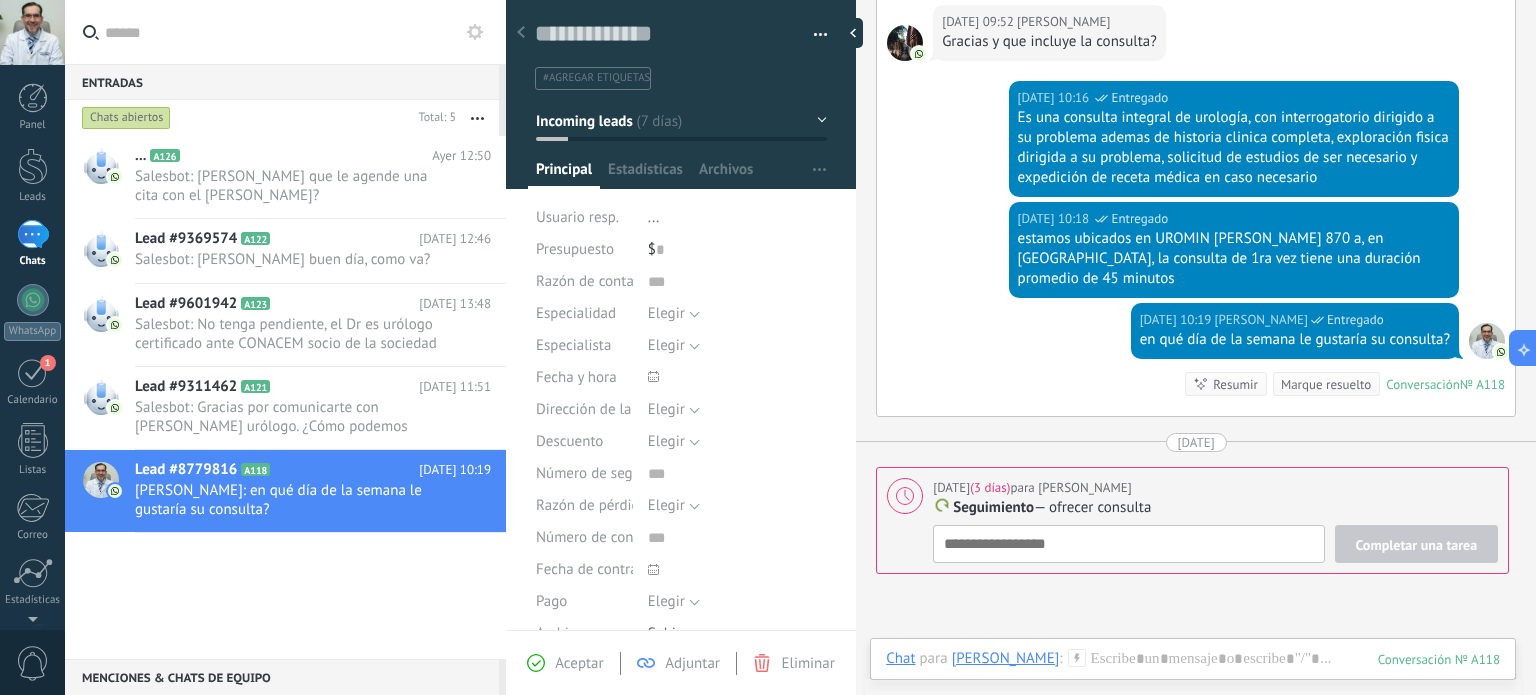 scroll, scrollTop: 600, scrollLeft: 0, axis: vertical 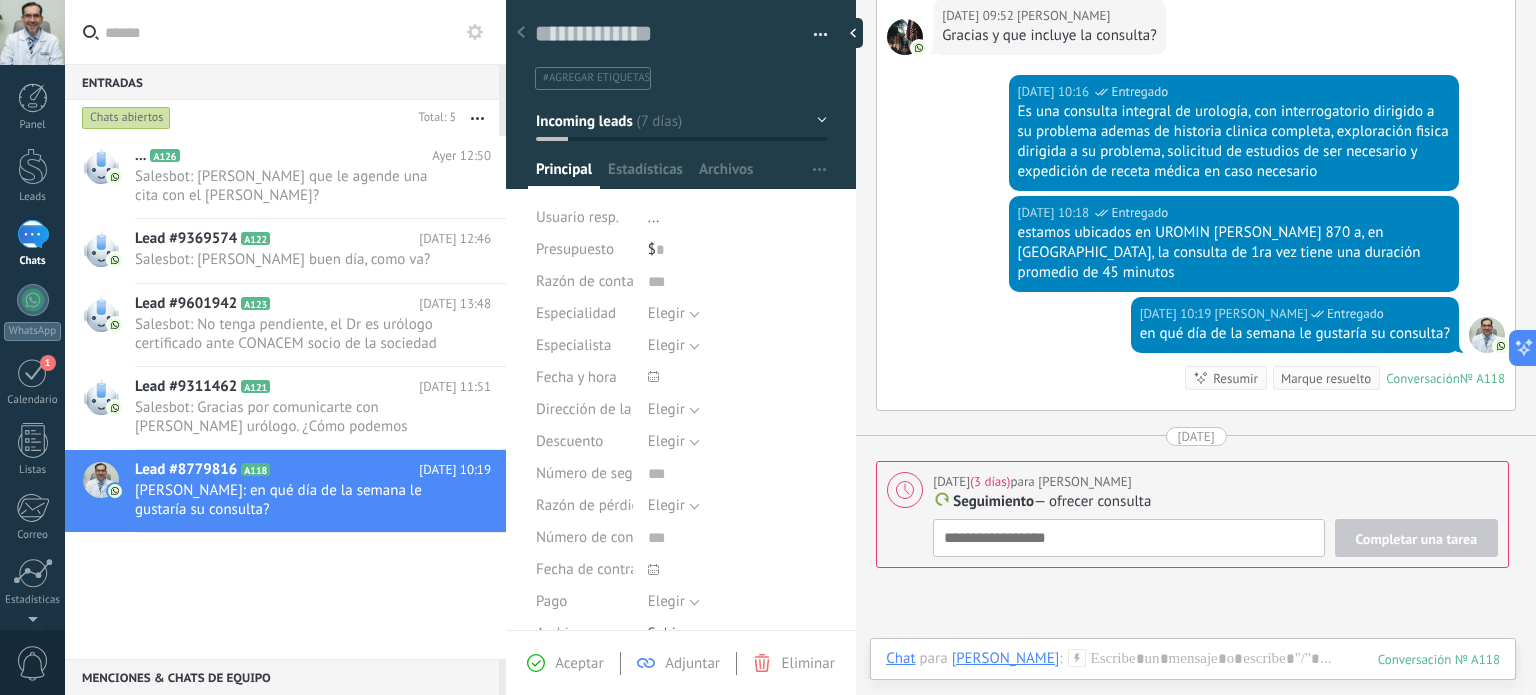 click on "Conversación" at bounding box center (1423, 378) 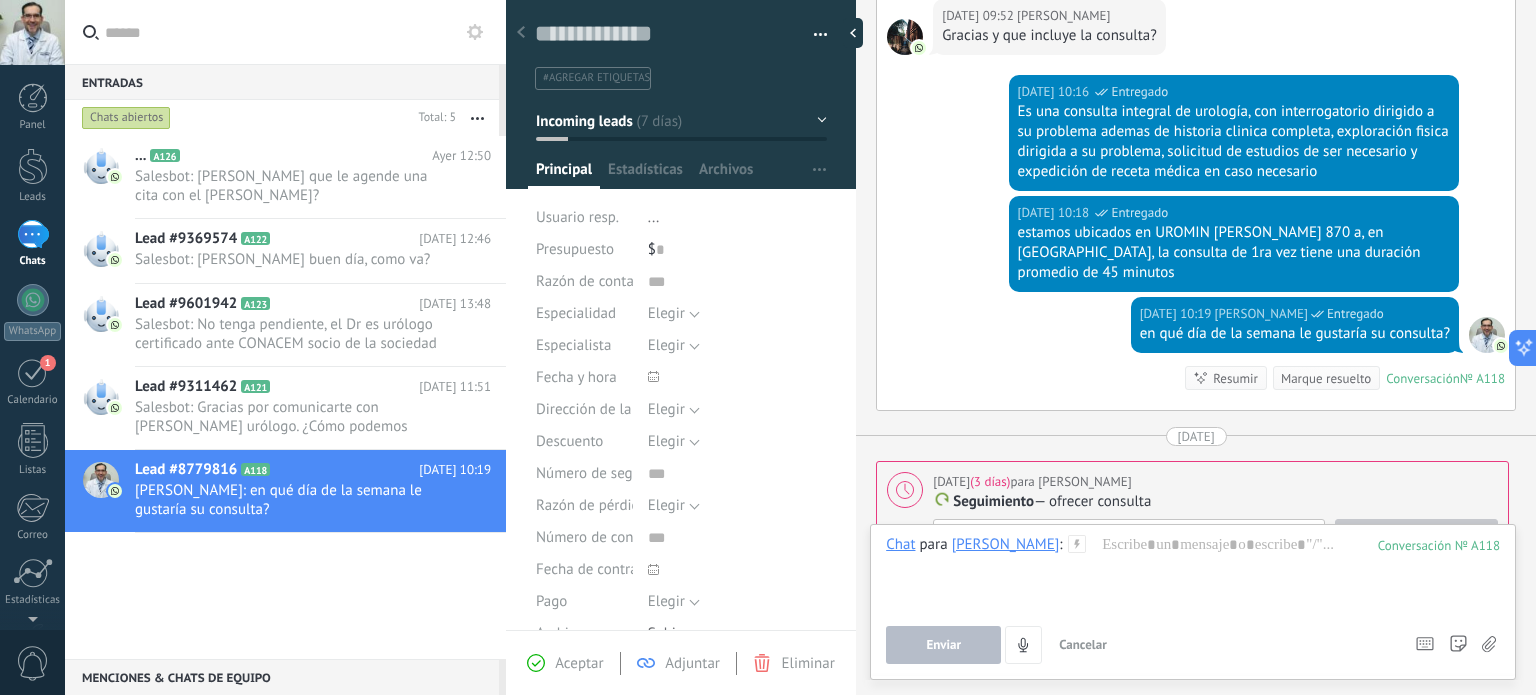 type 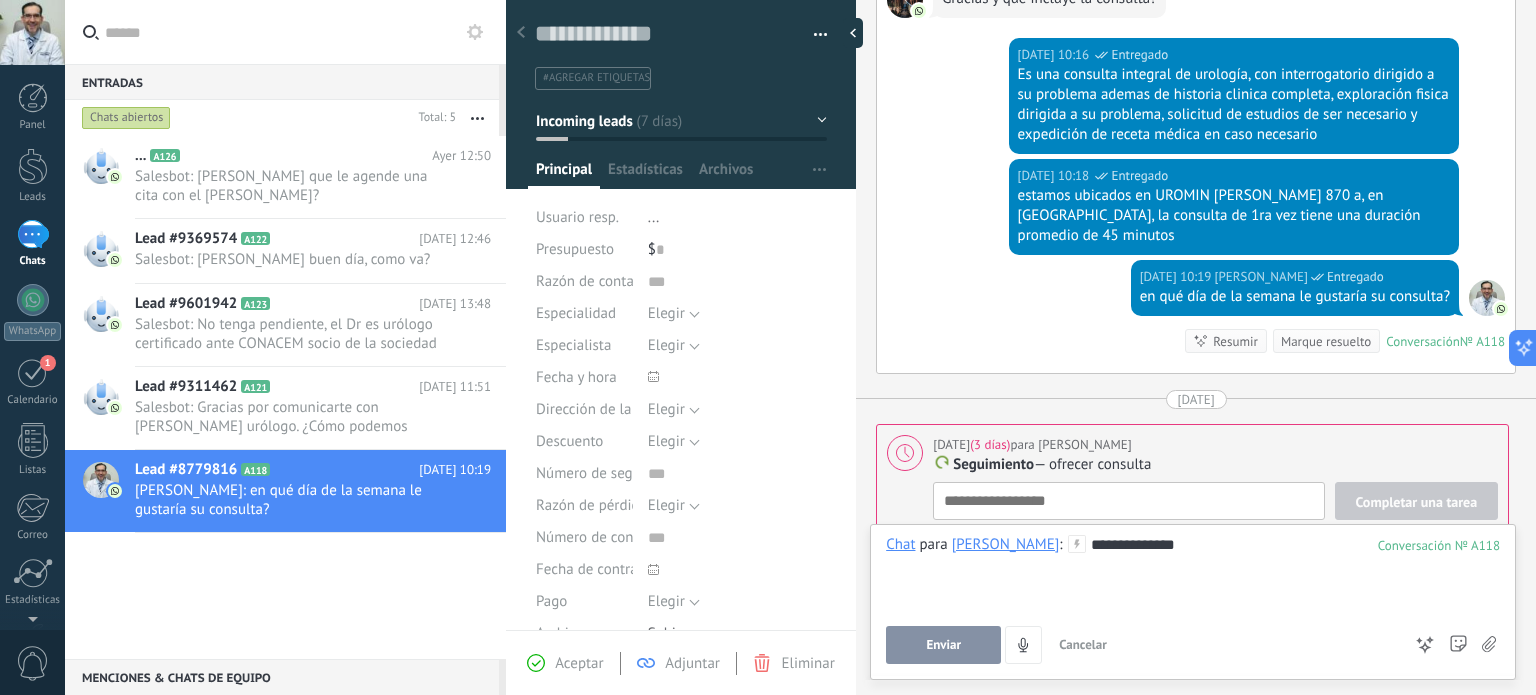 scroll, scrollTop: 856, scrollLeft: 0, axis: vertical 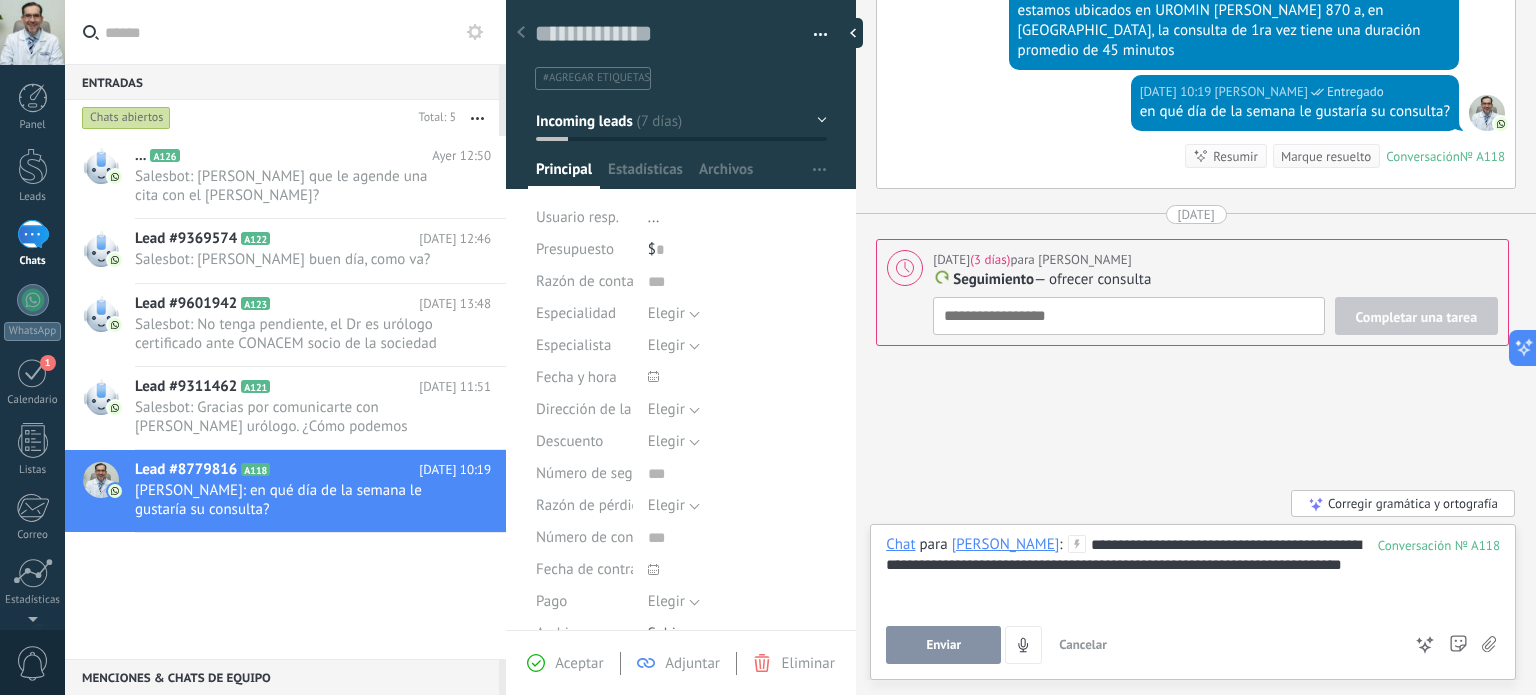 click on "Enviar" at bounding box center [943, 645] 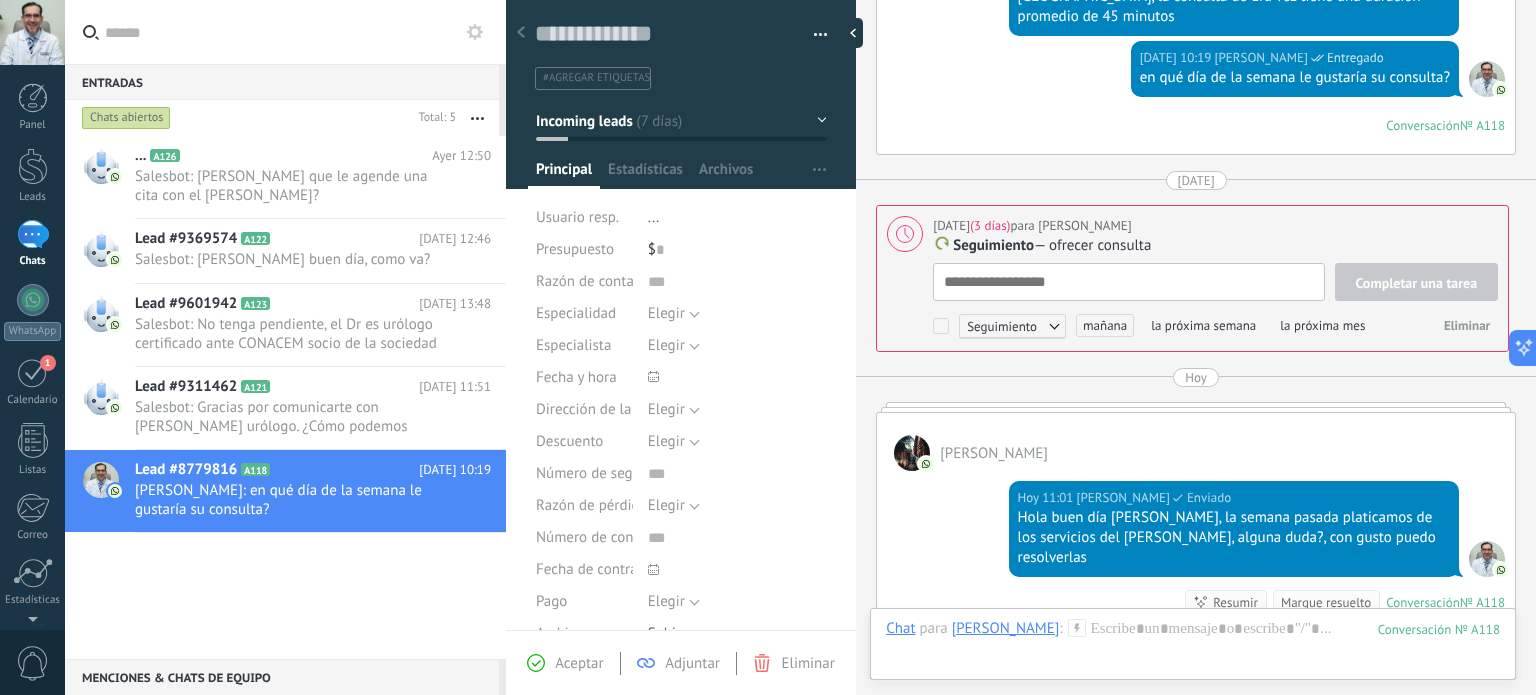 scroll, scrollTop: 896, scrollLeft: 0, axis: vertical 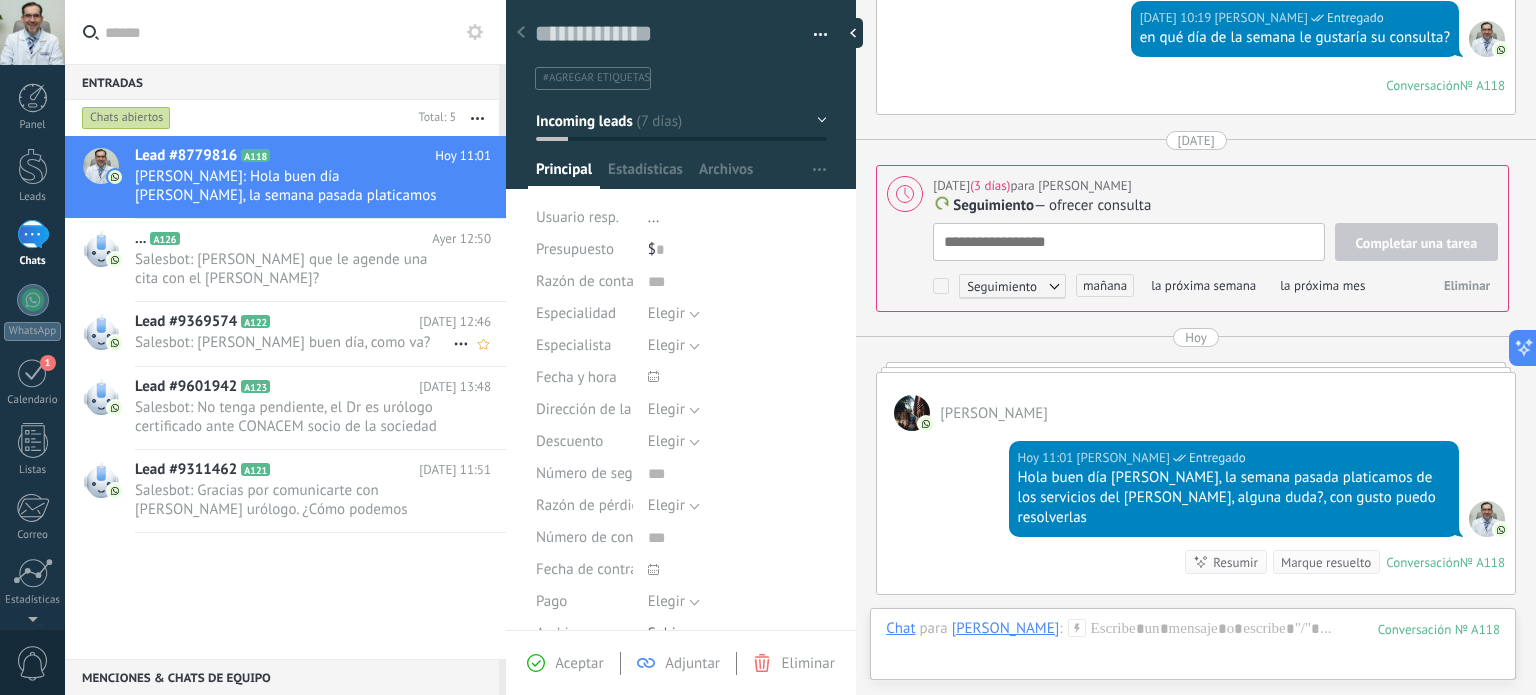 click on "Salesbot: [PERSON_NAME] buen día, como va?" at bounding box center [294, 342] 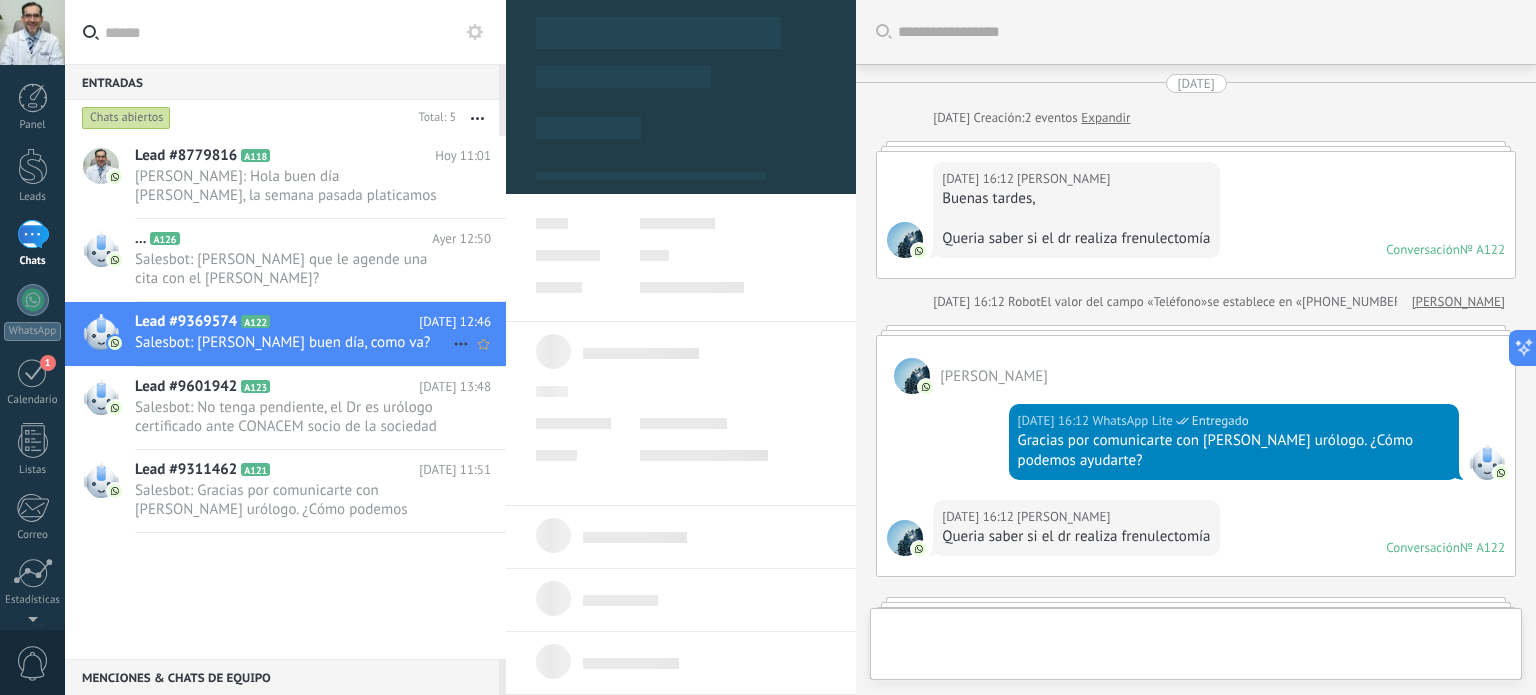 scroll, scrollTop: 1091, scrollLeft: 0, axis: vertical 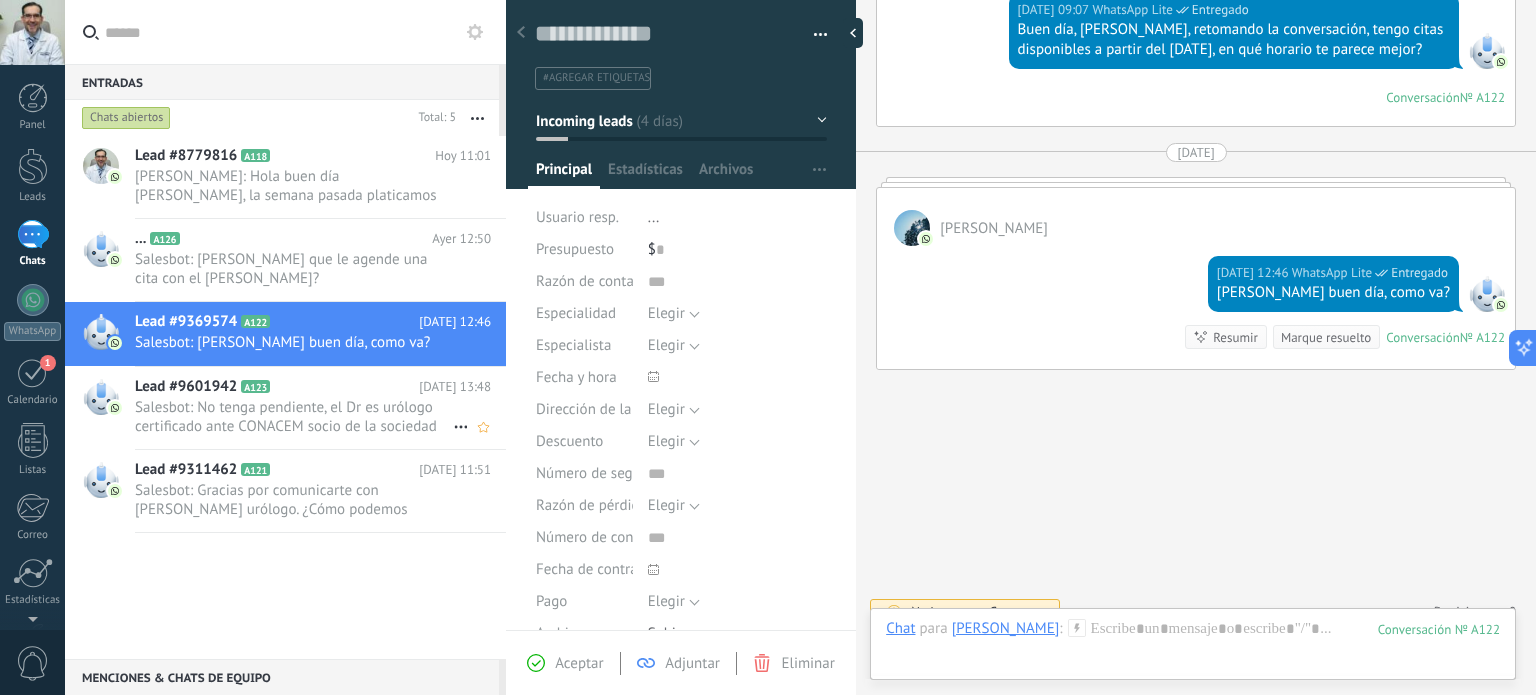 click on "Salesbot: No tenga pendiente, el Dr es urólogo certificado ante CONACEM socio de la sociedad europea de urólogia, socied..." at bounding box center [294, 417] 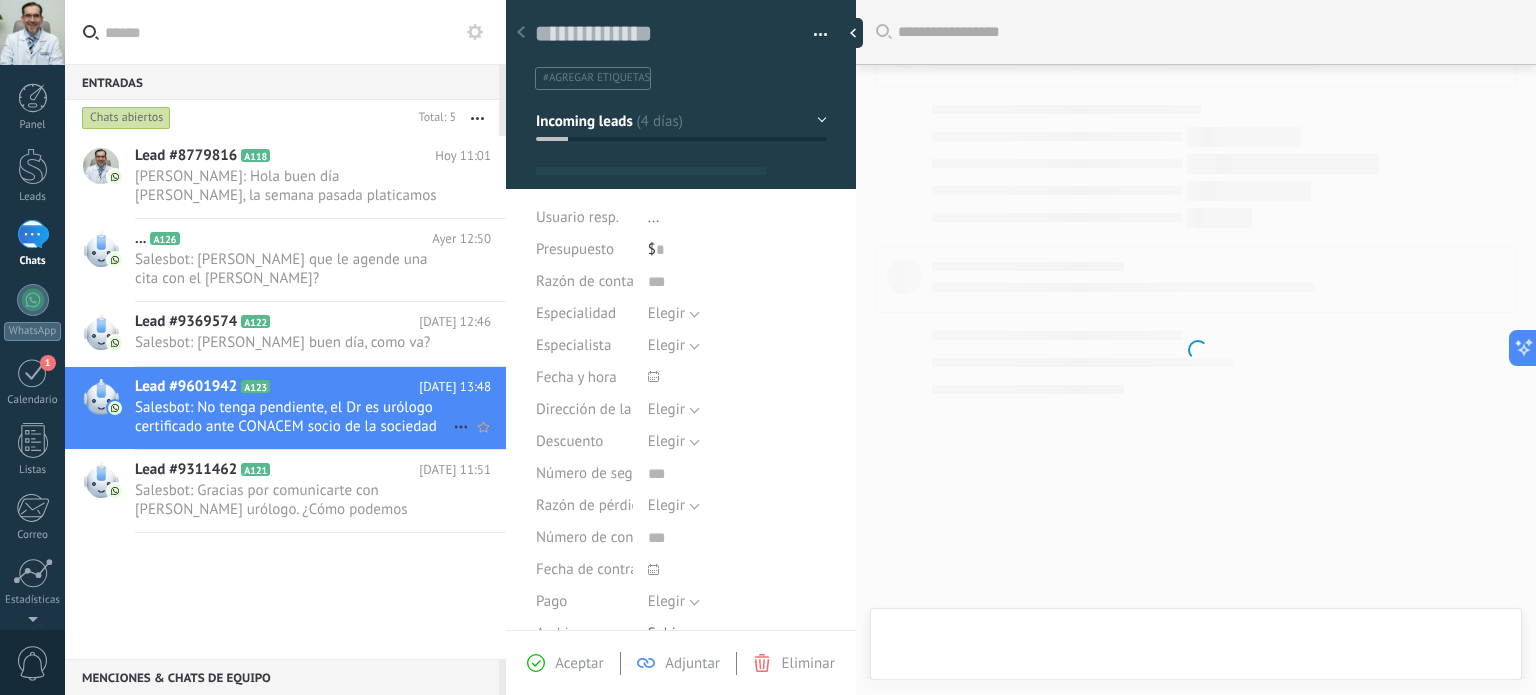 type on "**********" 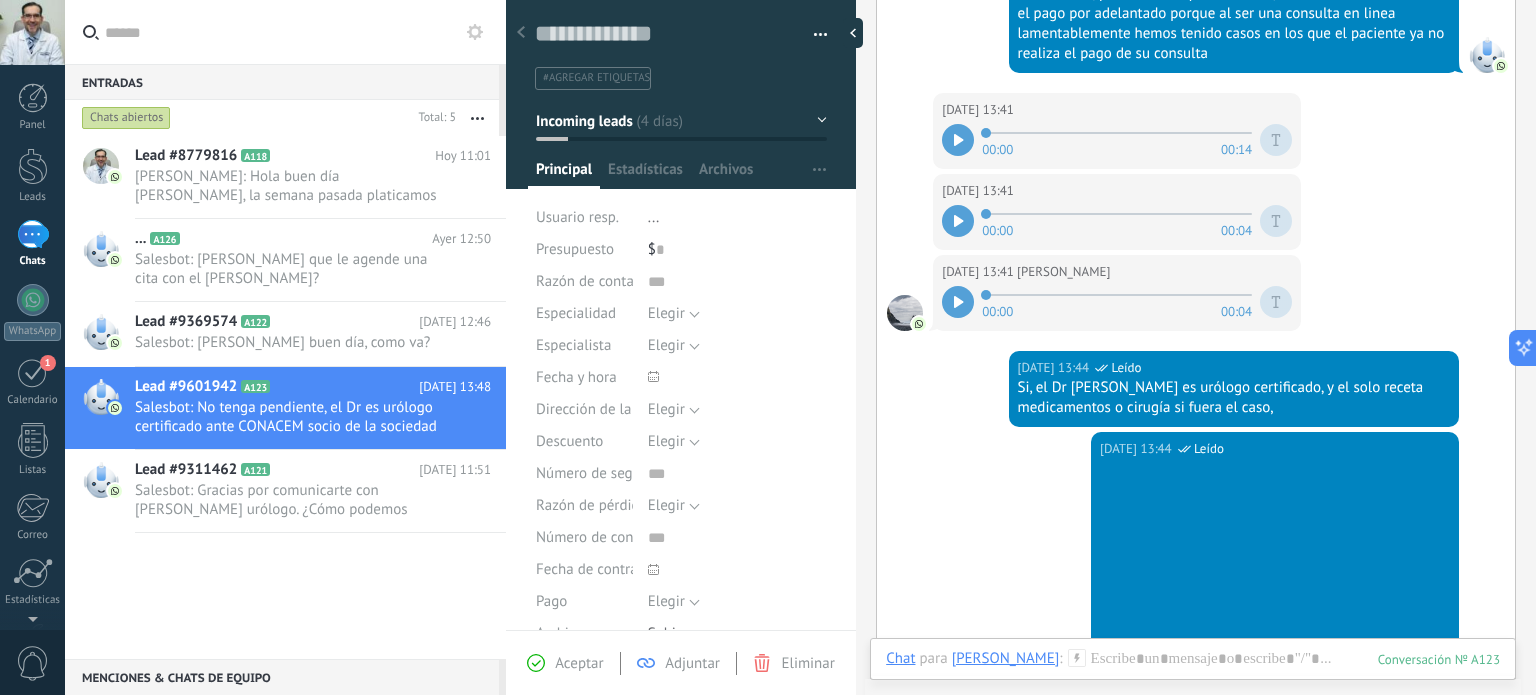 scroll, scrollTop: 1316, scrollLeft: 0, axis: vertical 